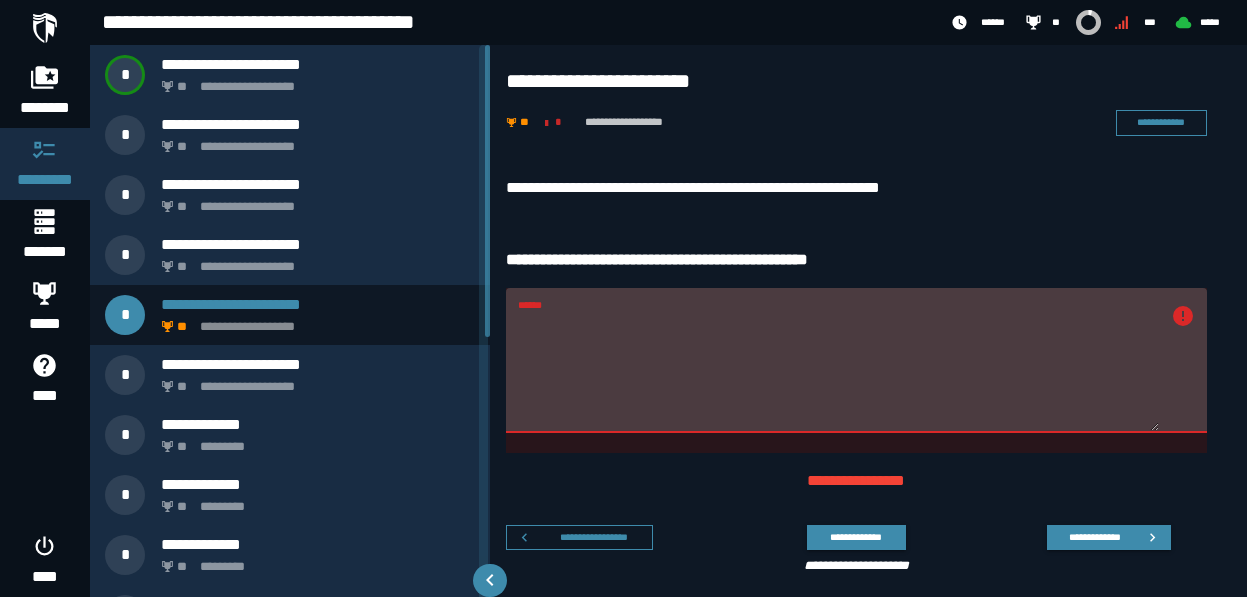 scroll, scrollTop: 0, scrollLeft: 0, axis: both 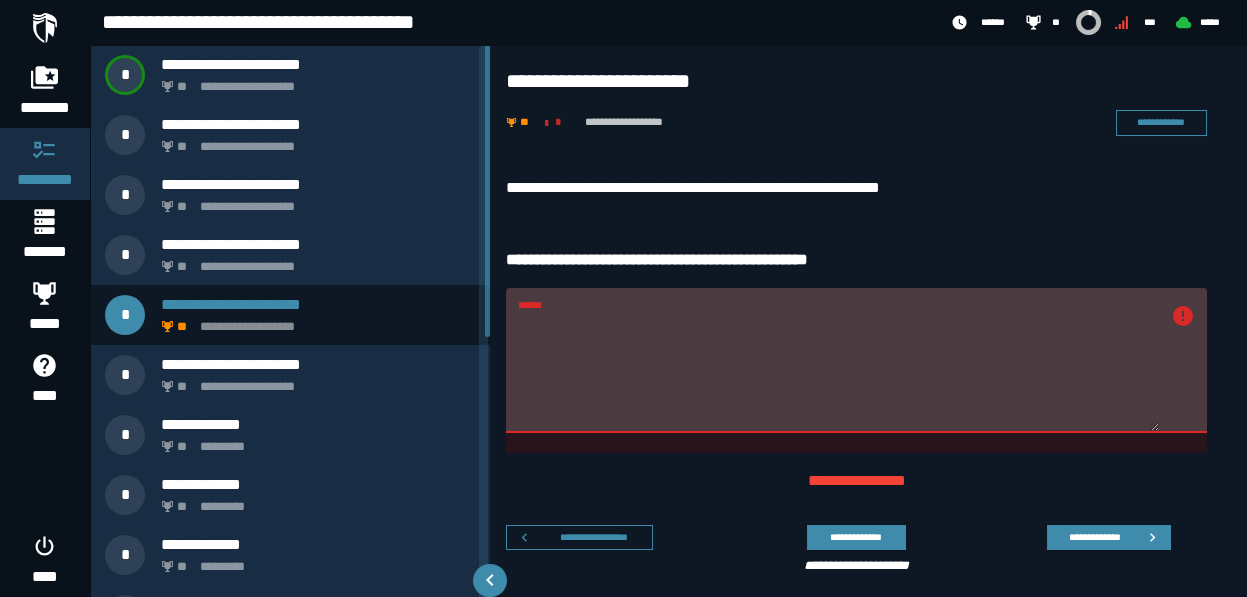 drag, startPoint x: 595, startPoint y: 322, endPoint x: 480, endPoint y: 311, distance: 115.52489 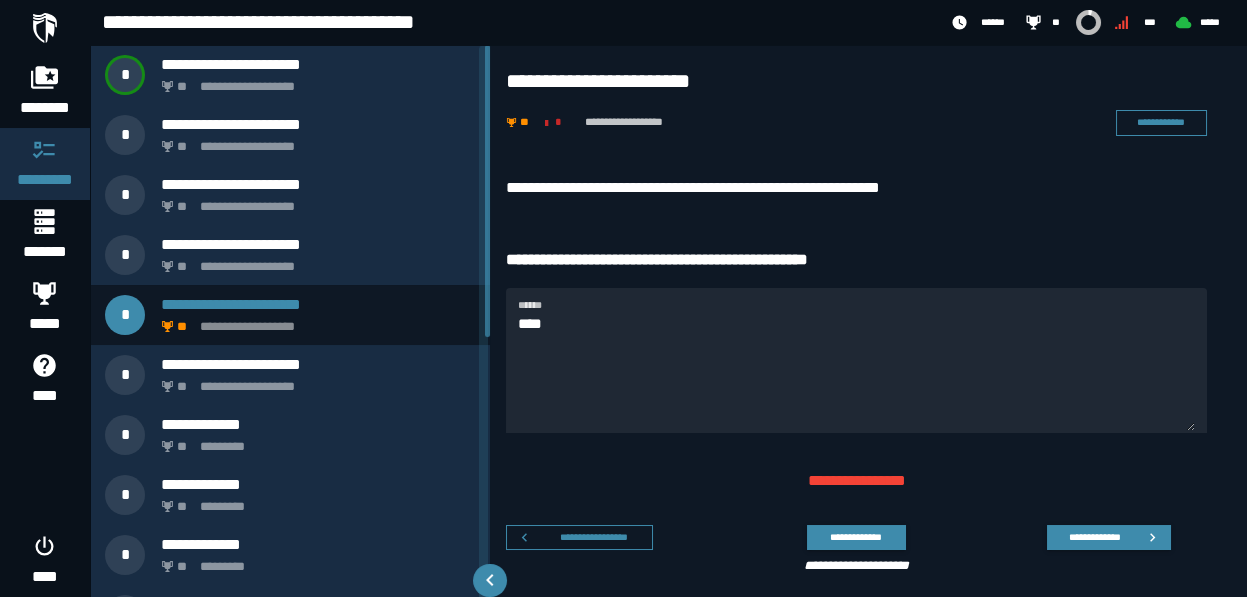 click on "**********" at bounding box center (856, 81) 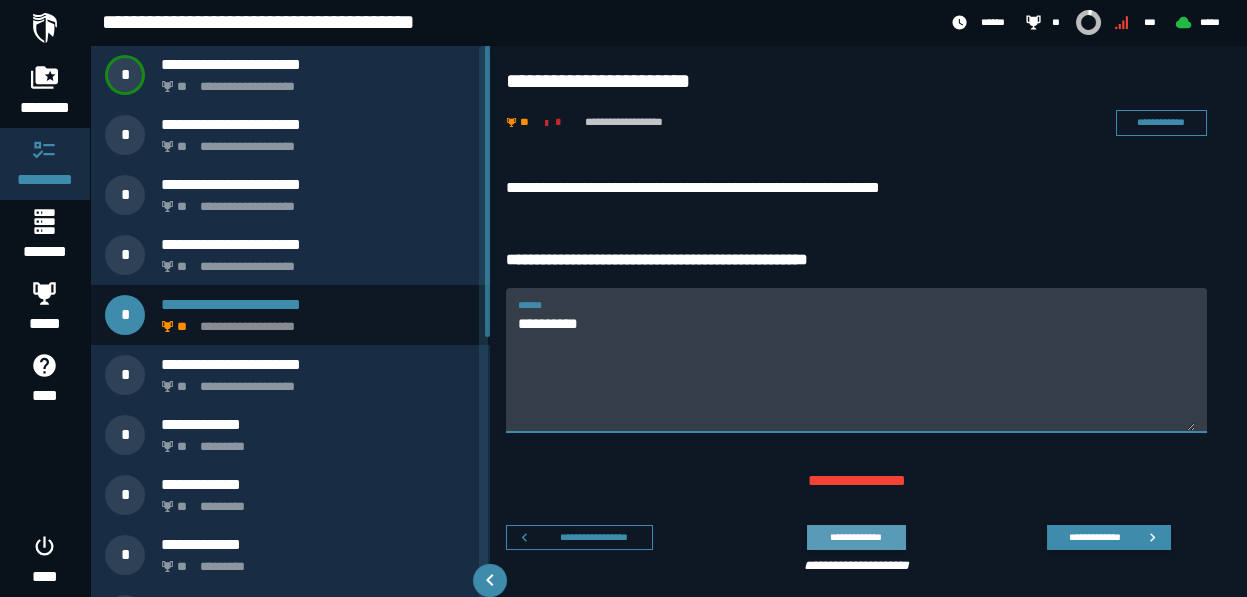 click on "**********" at bounding box center (856, 537) 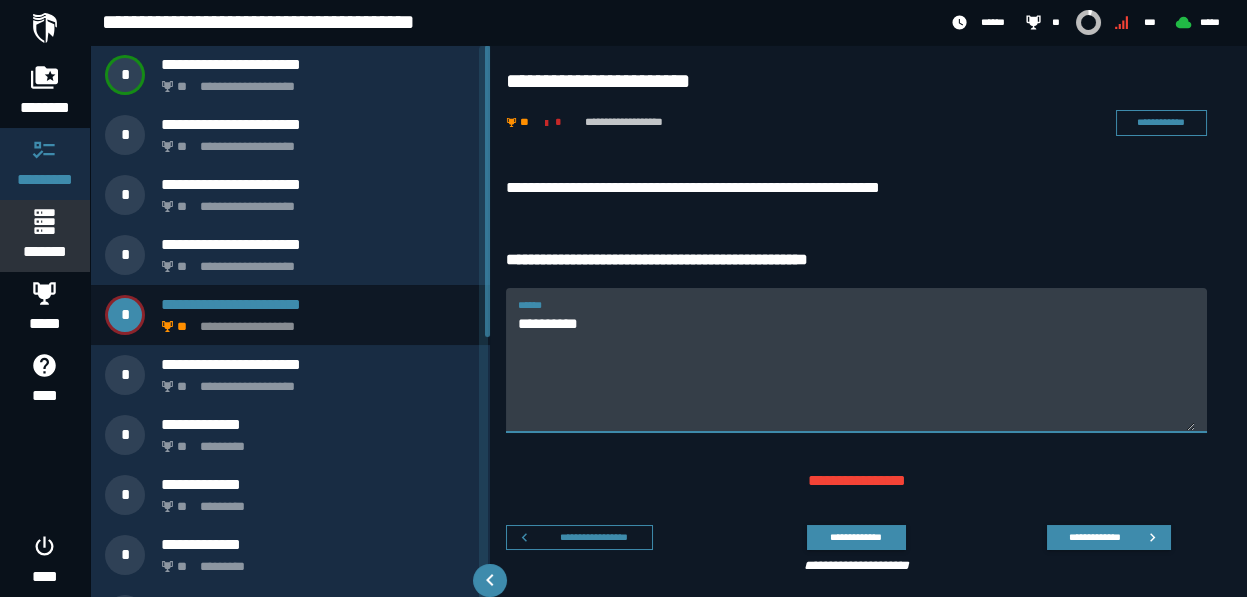 type on "**********" 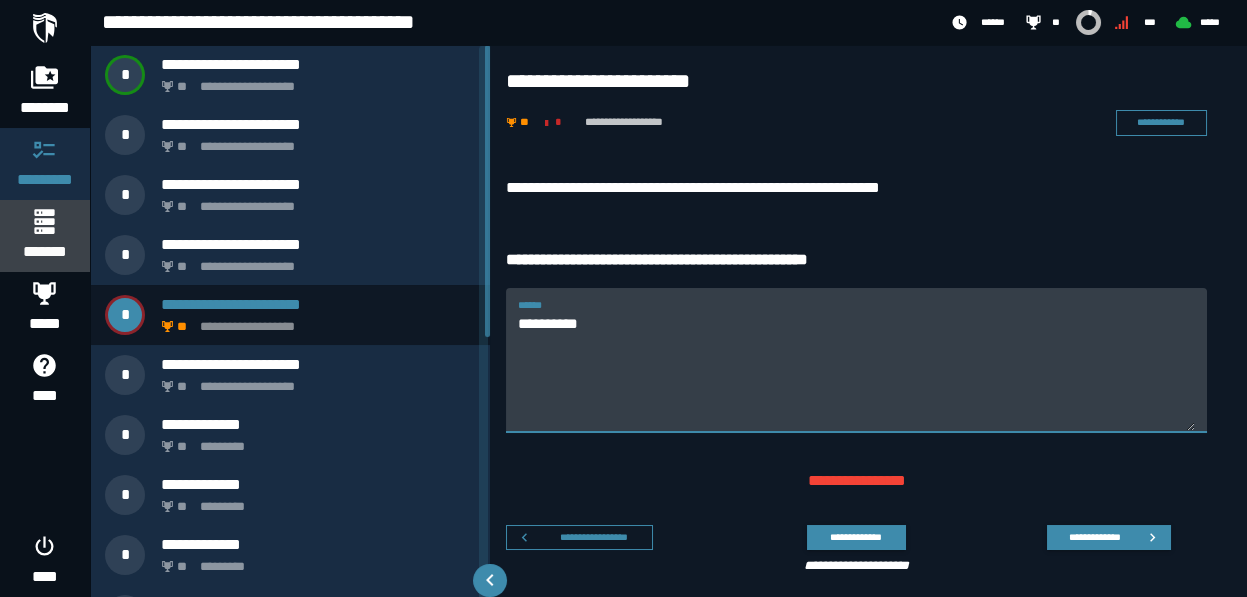 click 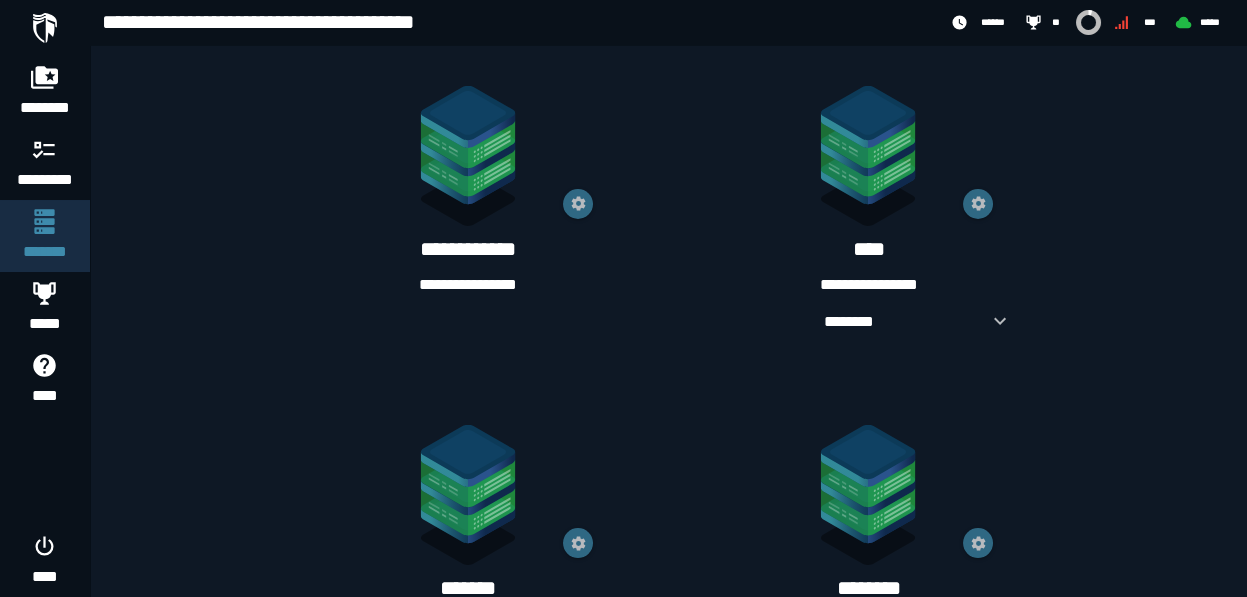 scroll, scrollTop: 800, scrollLeft: 0, axis: vertical 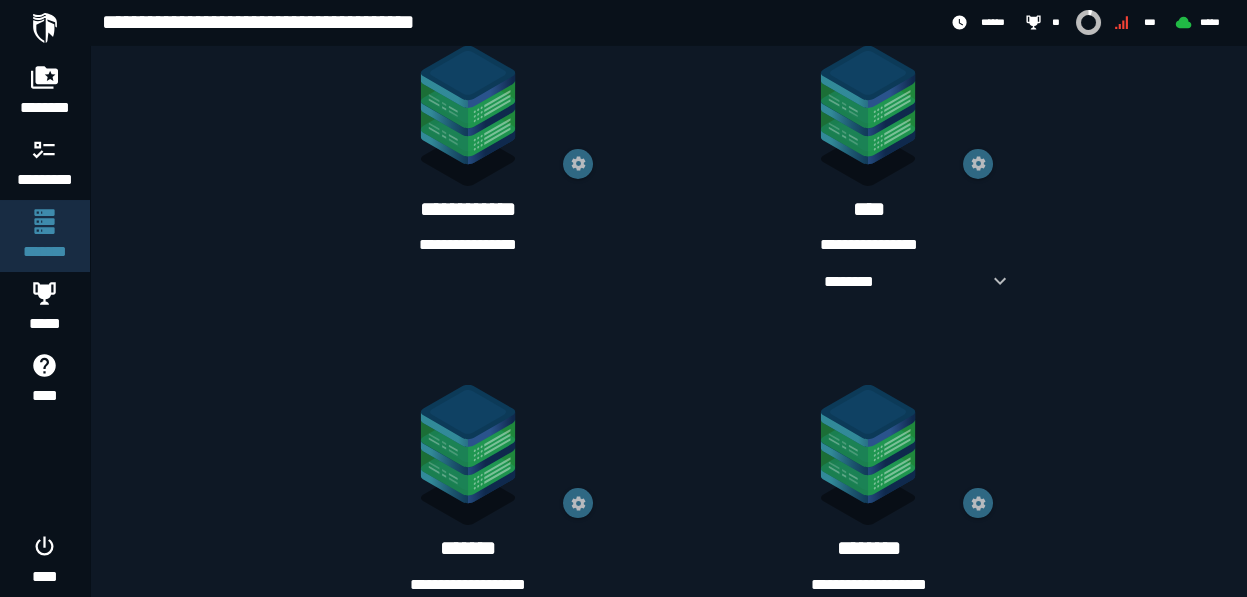 click on "**********" 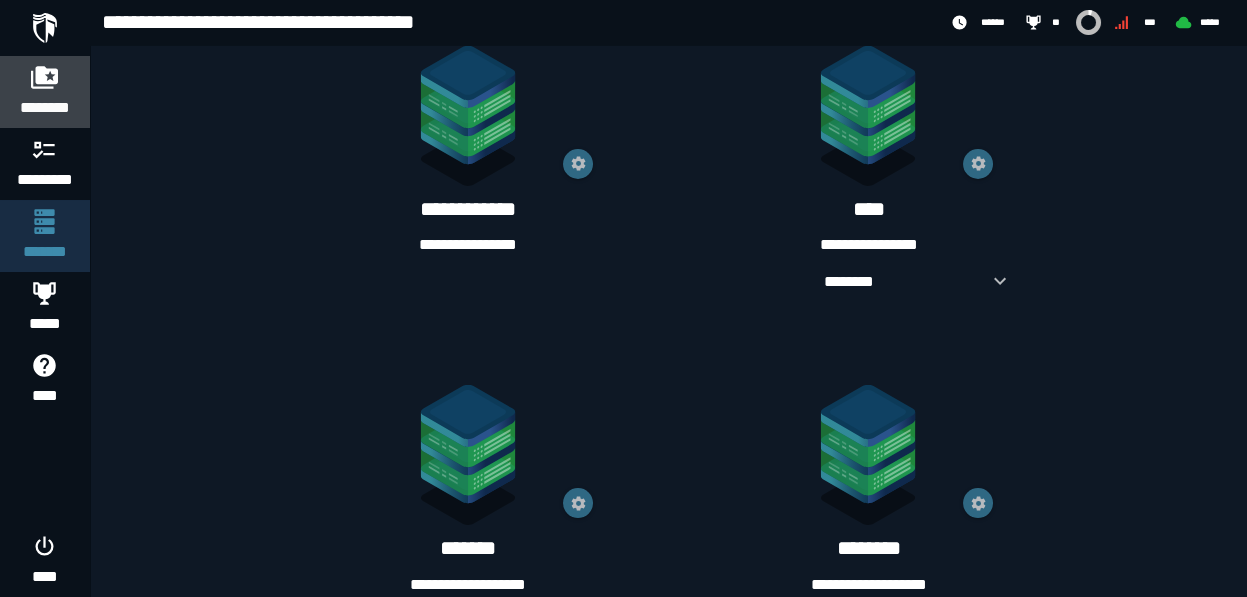 click 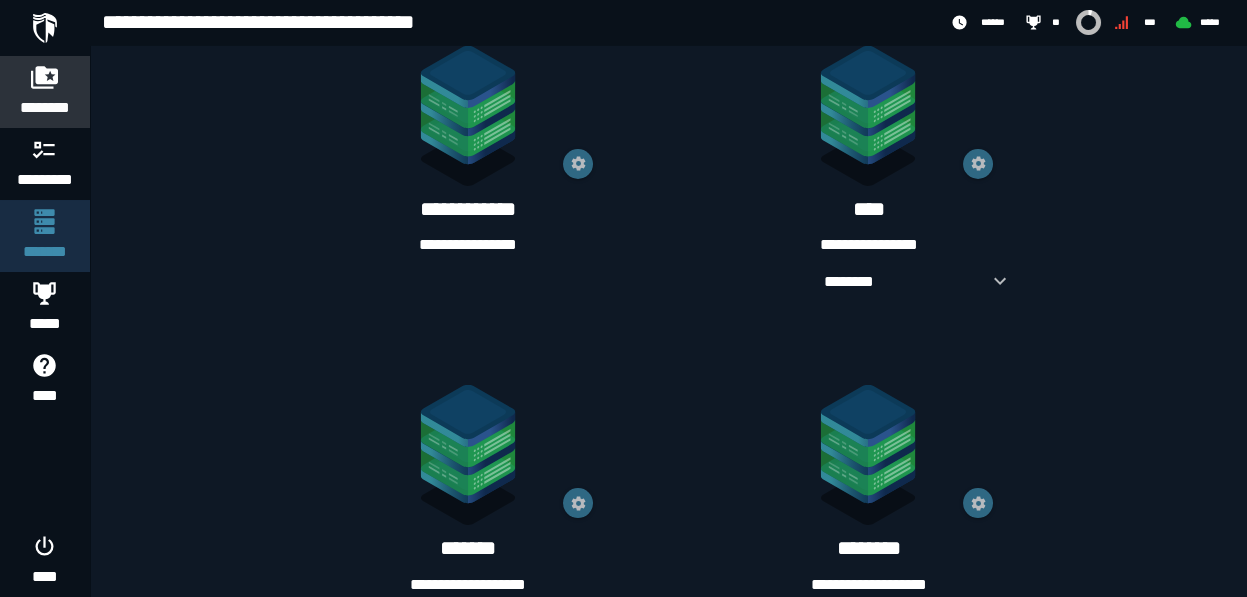 scroll, scrollTop: 0, scrollLeft: 0, axis: both 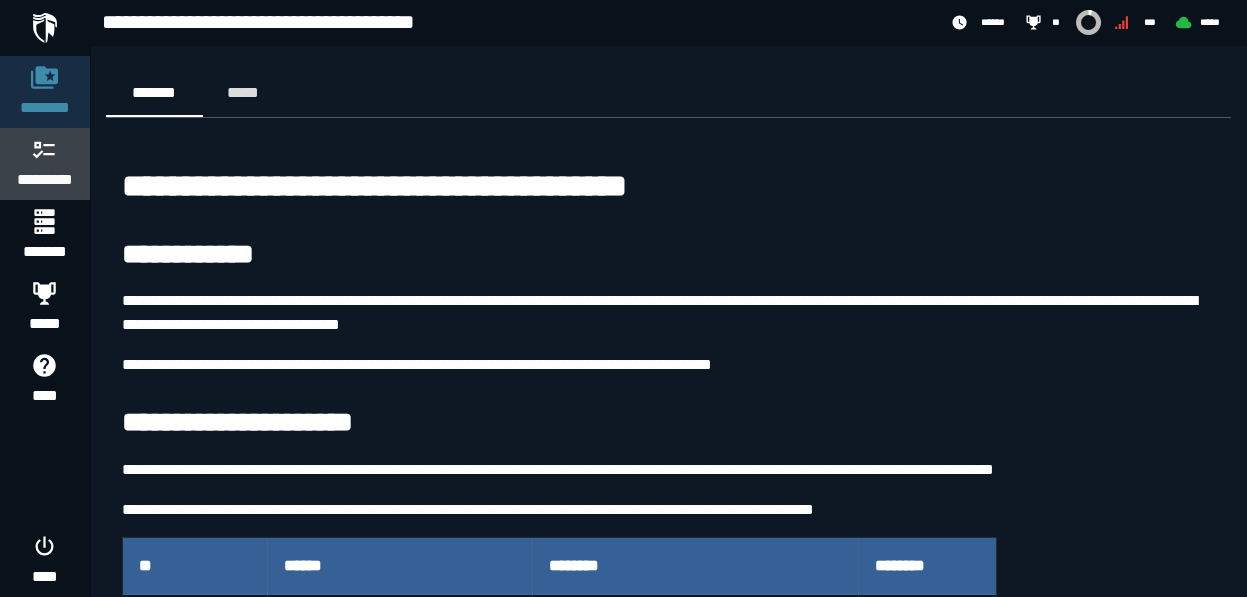 click on "*********" at bounding box center [45, 164] 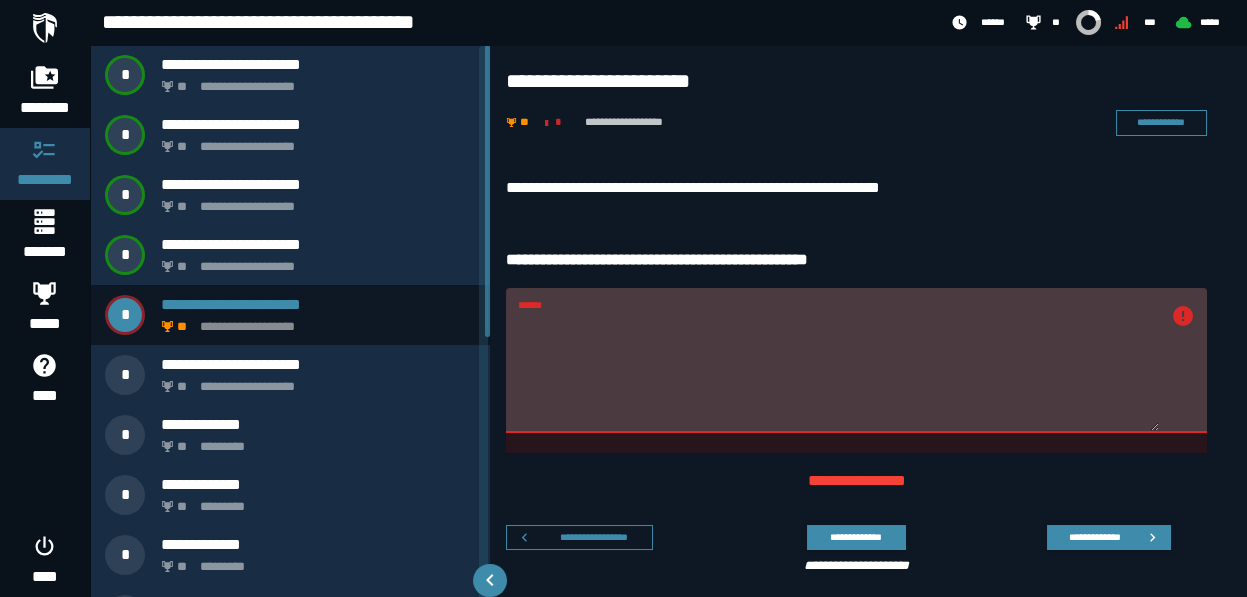 click on "******" at bounding box center (838, 372) 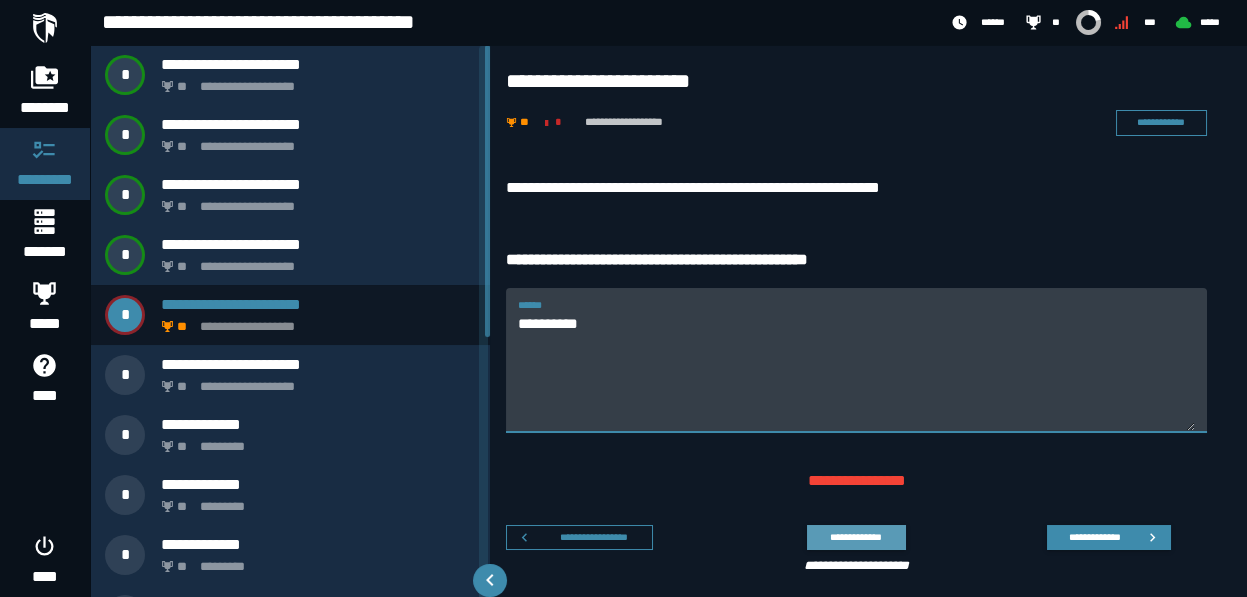 type on "**********" 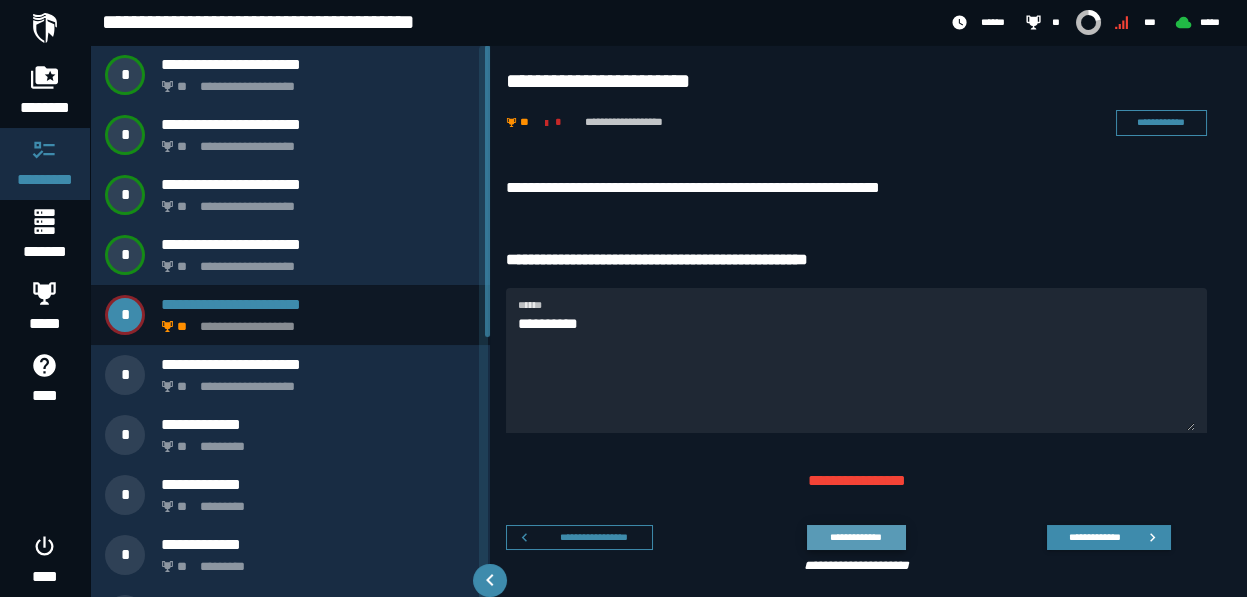 click on "**********" at bounding box center [856, 537] 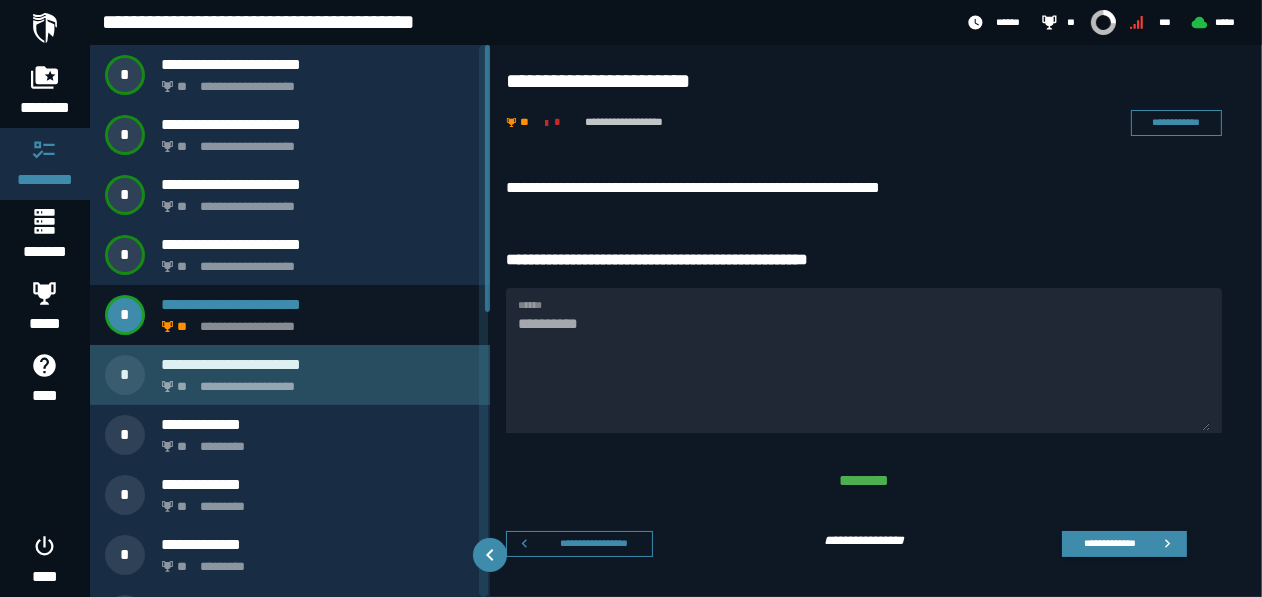 click on "**********" 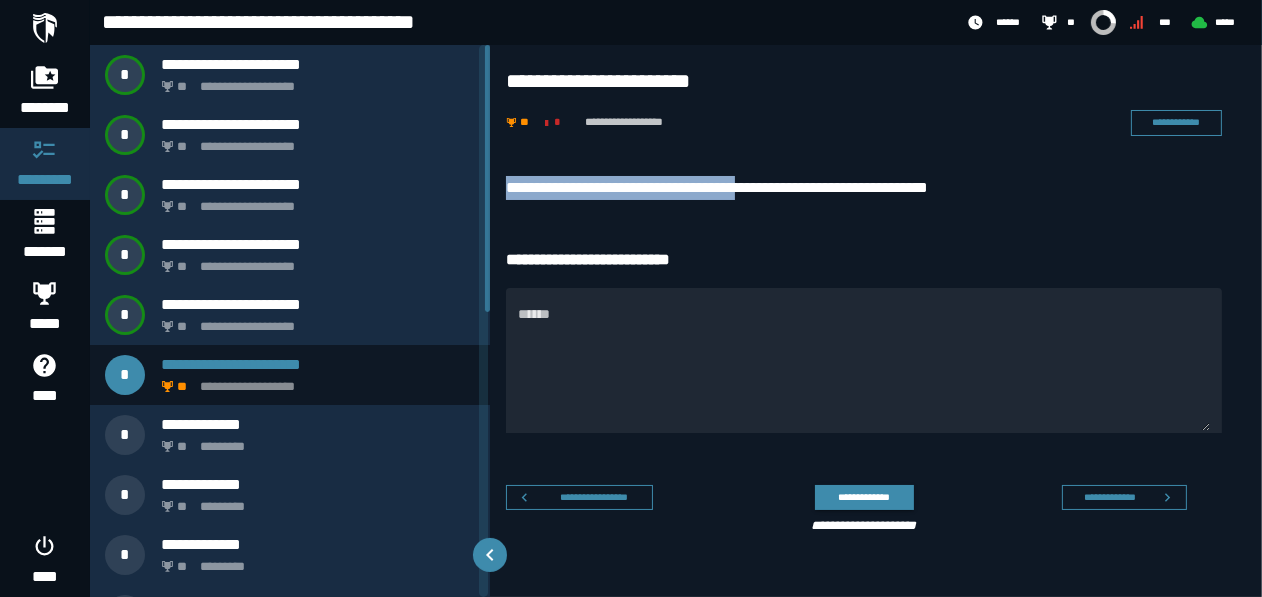 drag, startPoint x: 787, startPoint y: 195, endPoint x: 493, endPoint y: 191, distance: 294.02722 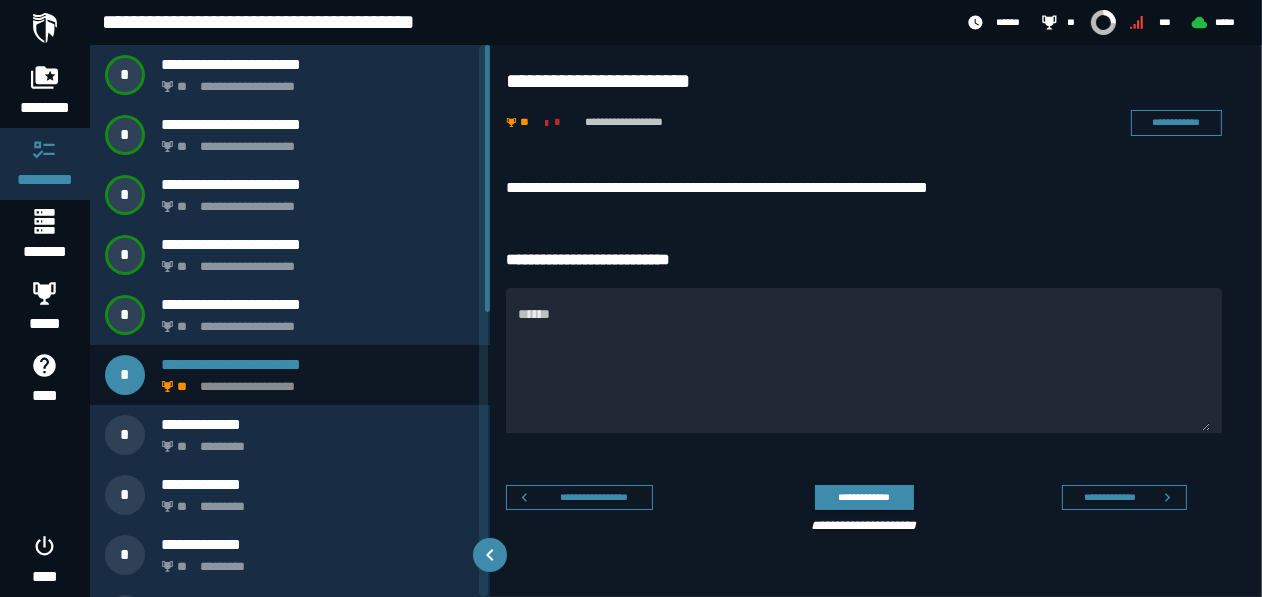 drag, startPoint x: 493, startPoint y: 191, endPoint x: 658, endPoint y: 218, distance: 167.1945 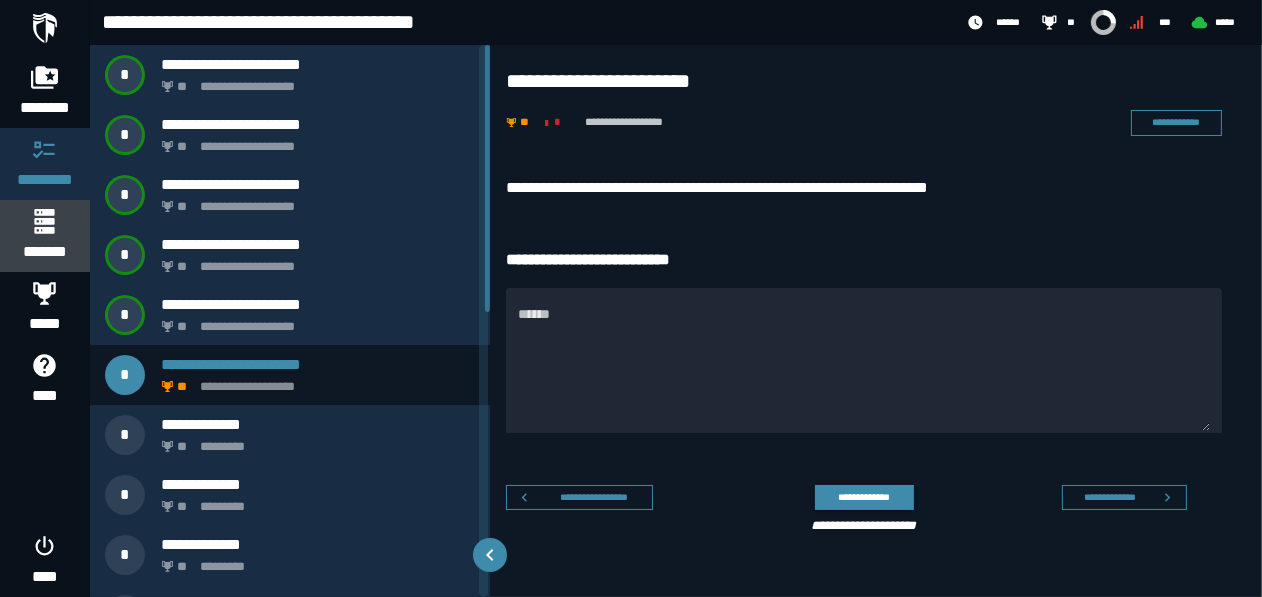 click 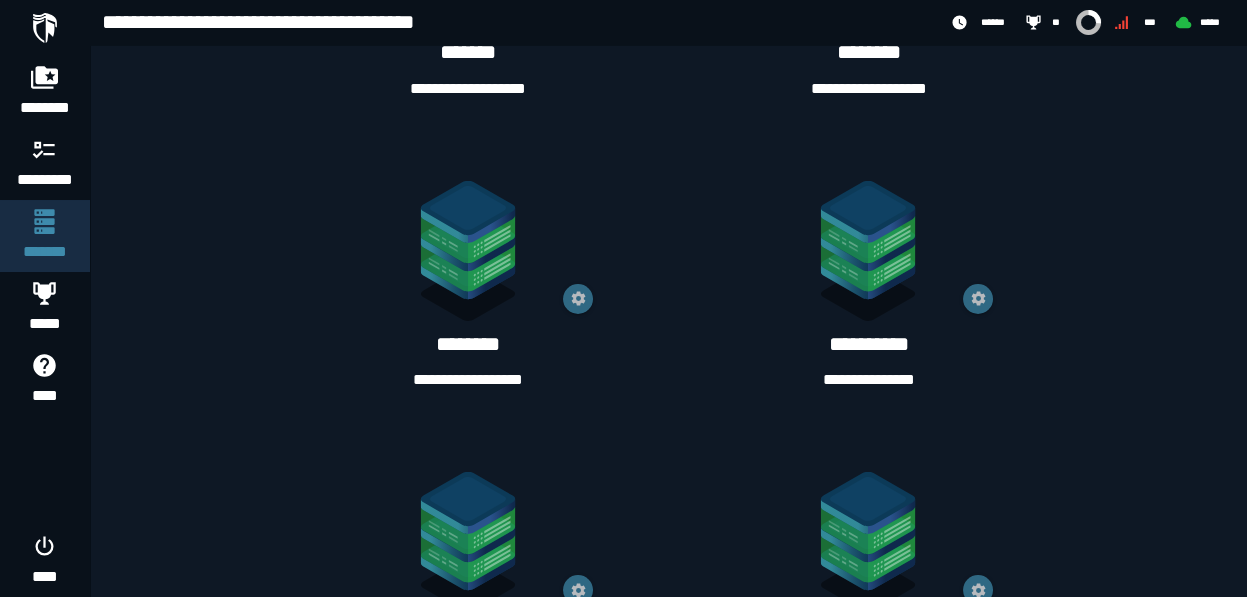 scroll, scrollTop: 1299, scrollLeft: 0, axis: vertical 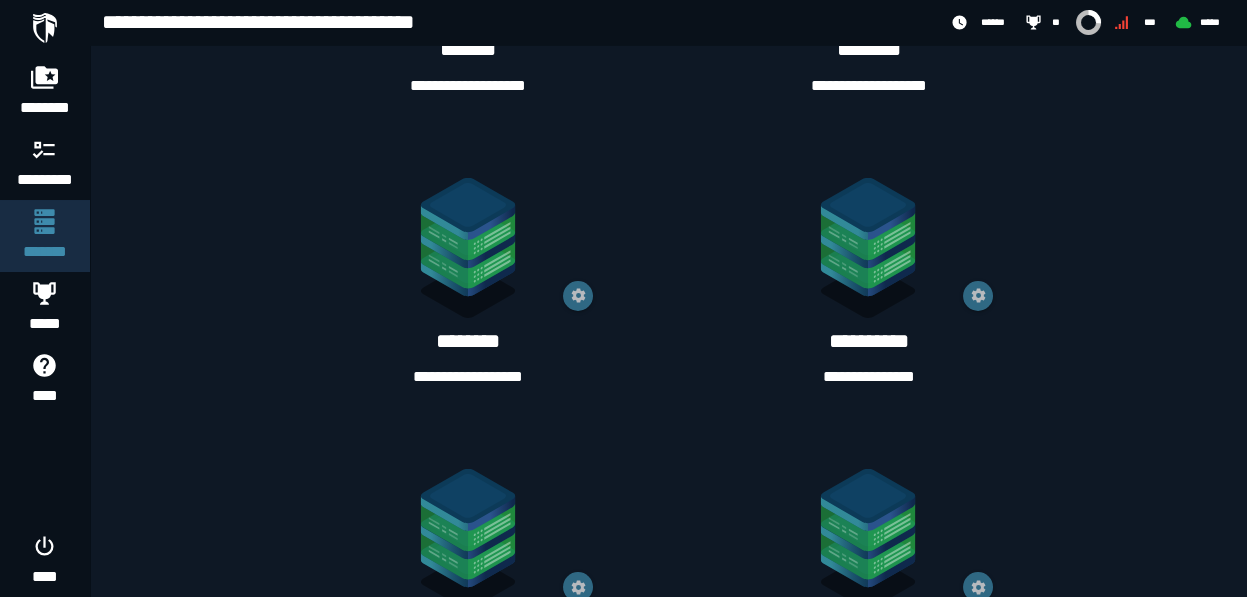 click on "**********" at bounding box center (468, 377) 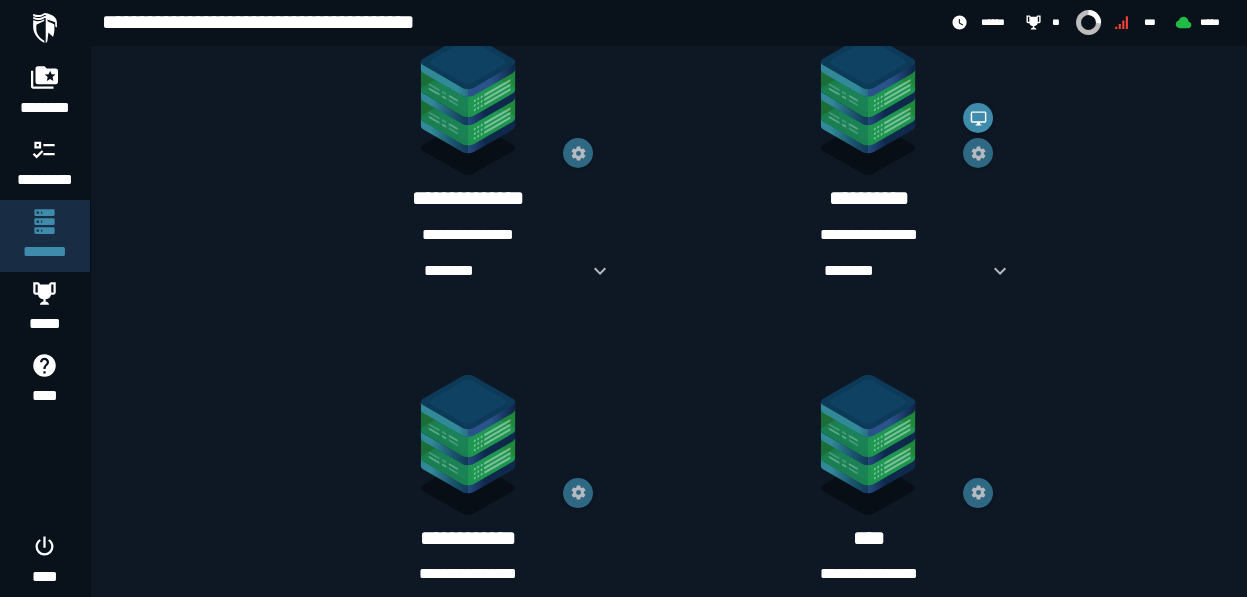 scroll, scrollTop: 472, scrollLeft: 0, axis: vertical 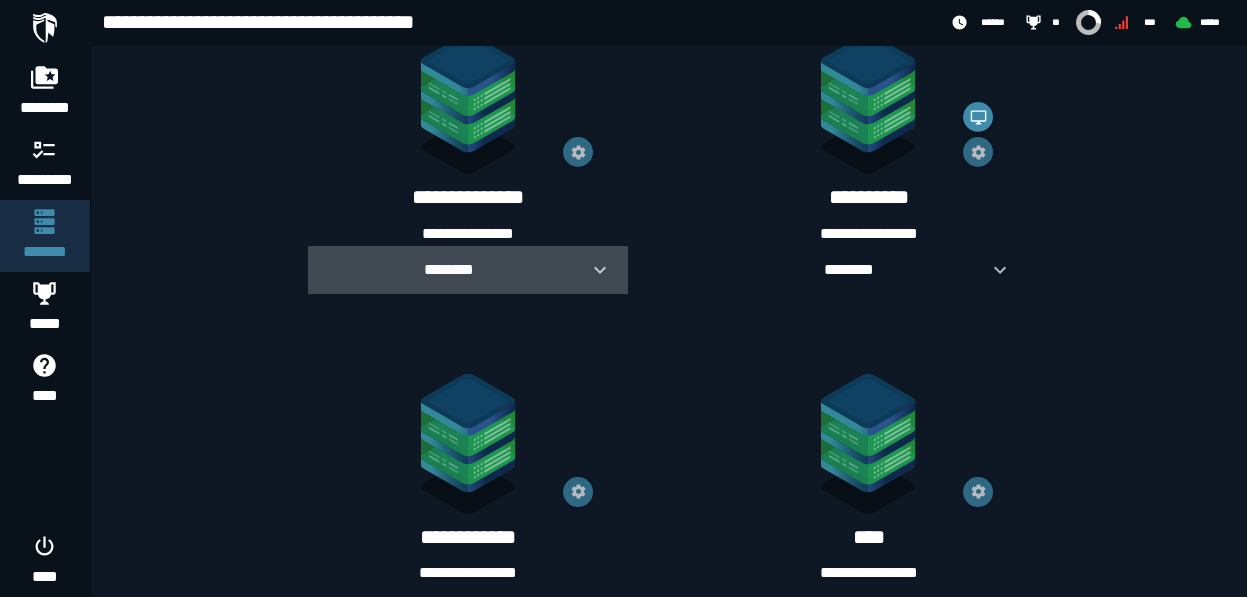 click 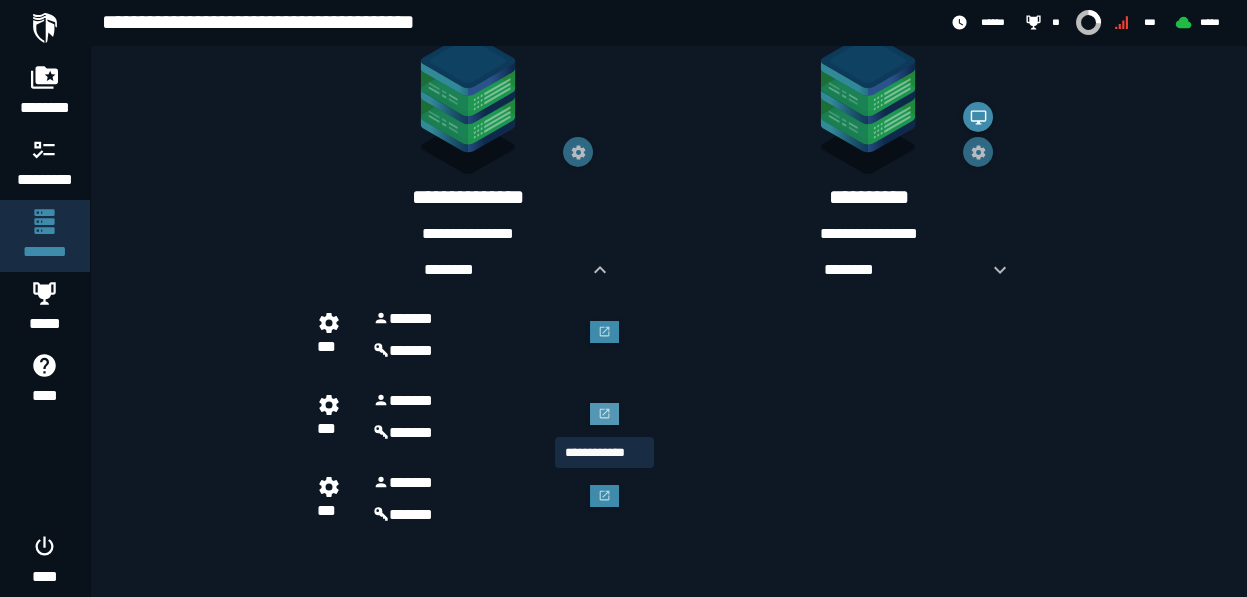 click 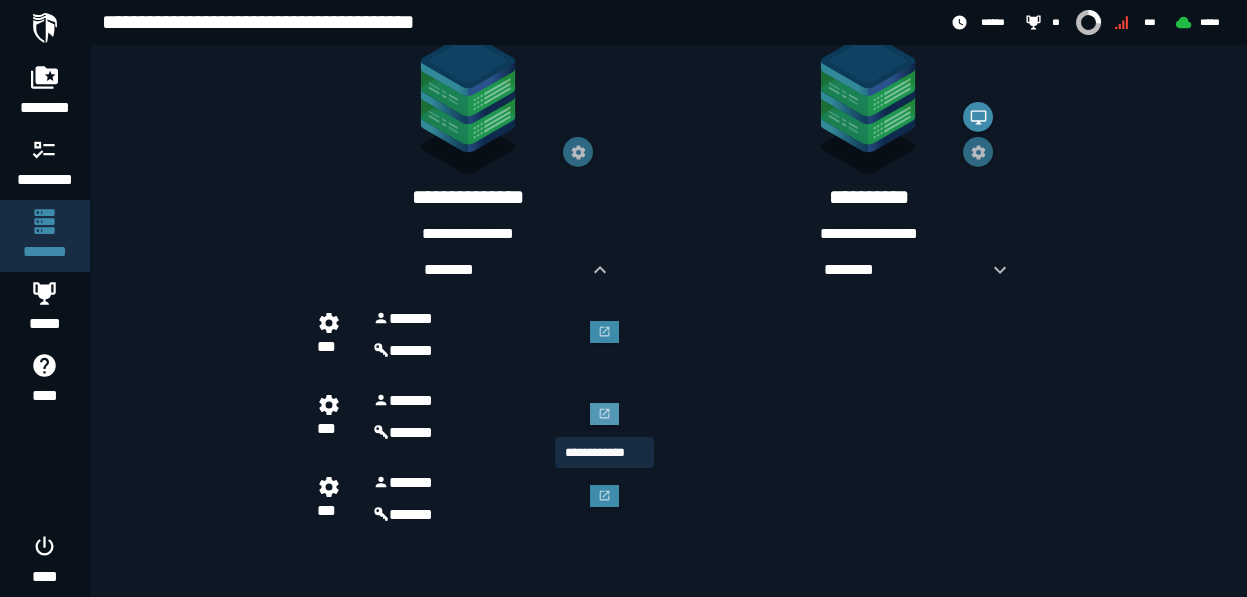 scroll, scrollTop: 0, scrollLeft: 0, axis: both 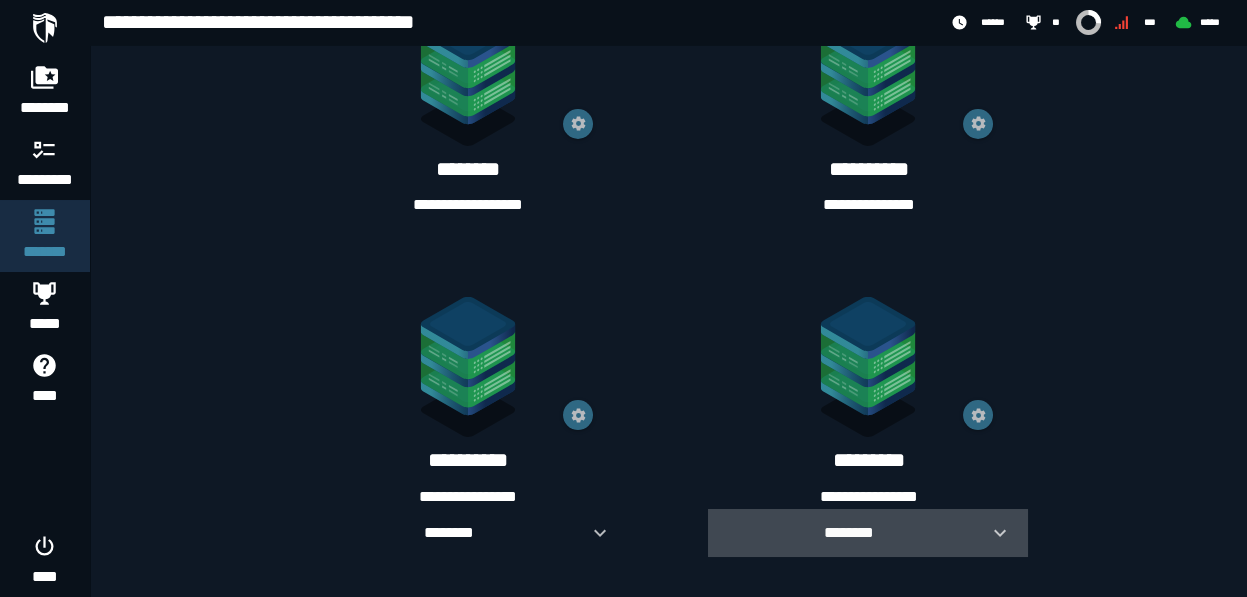 click 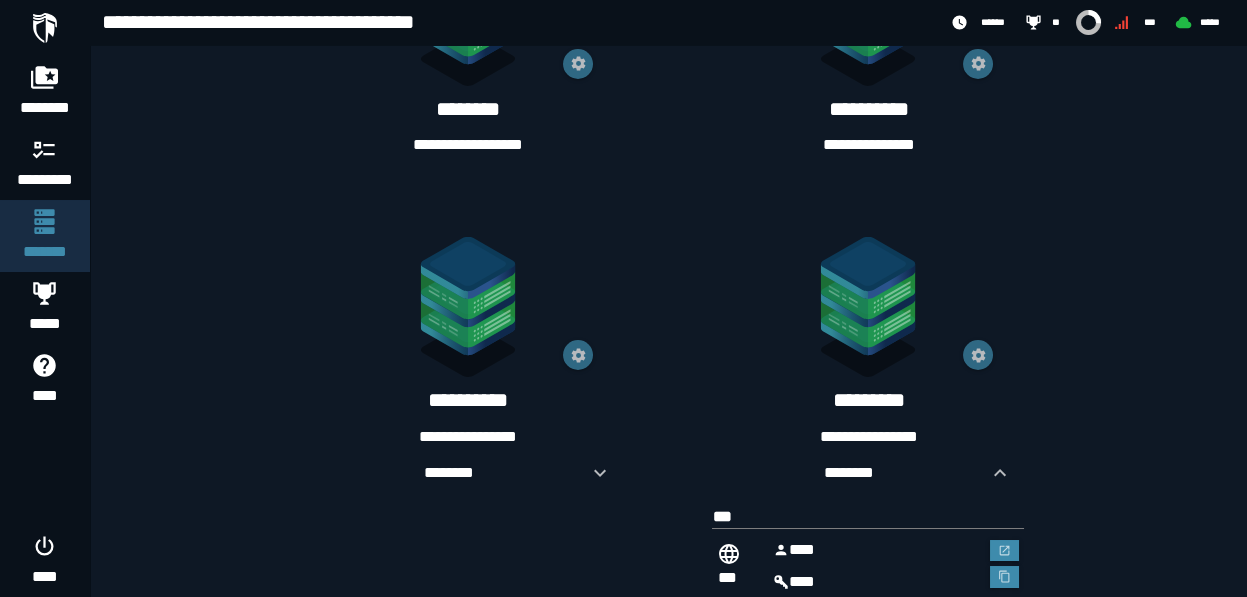 scroll, scrollTop: 1828, scrollLeft: 0, axis: vertical 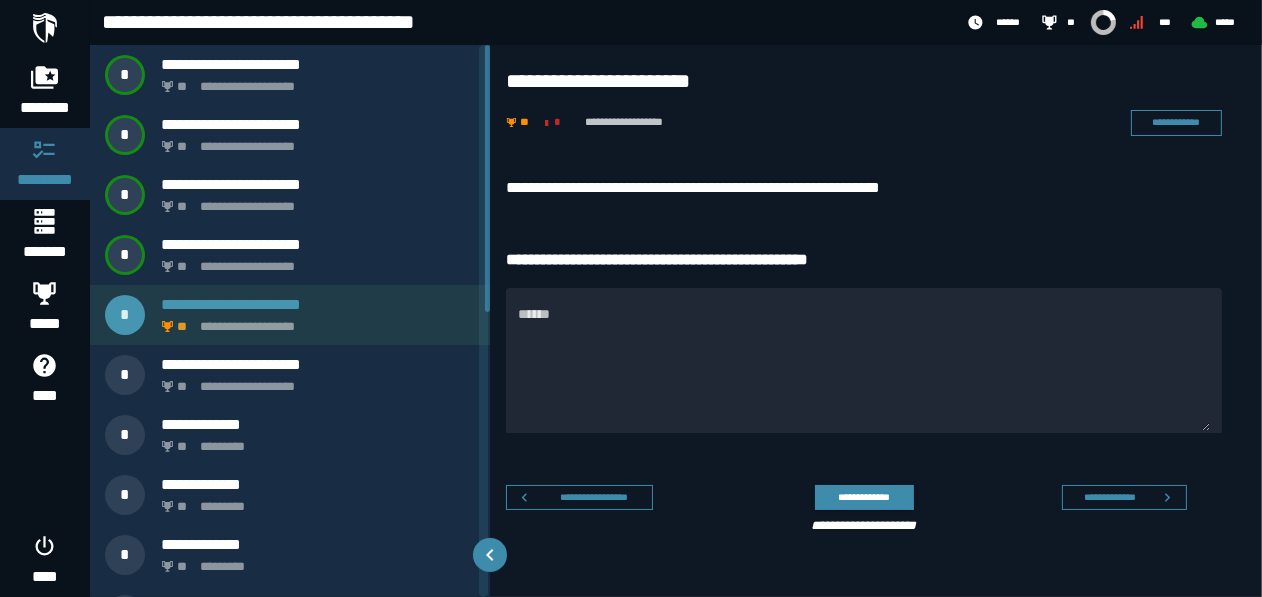 click on "**********" at bounding box center (318, 304) 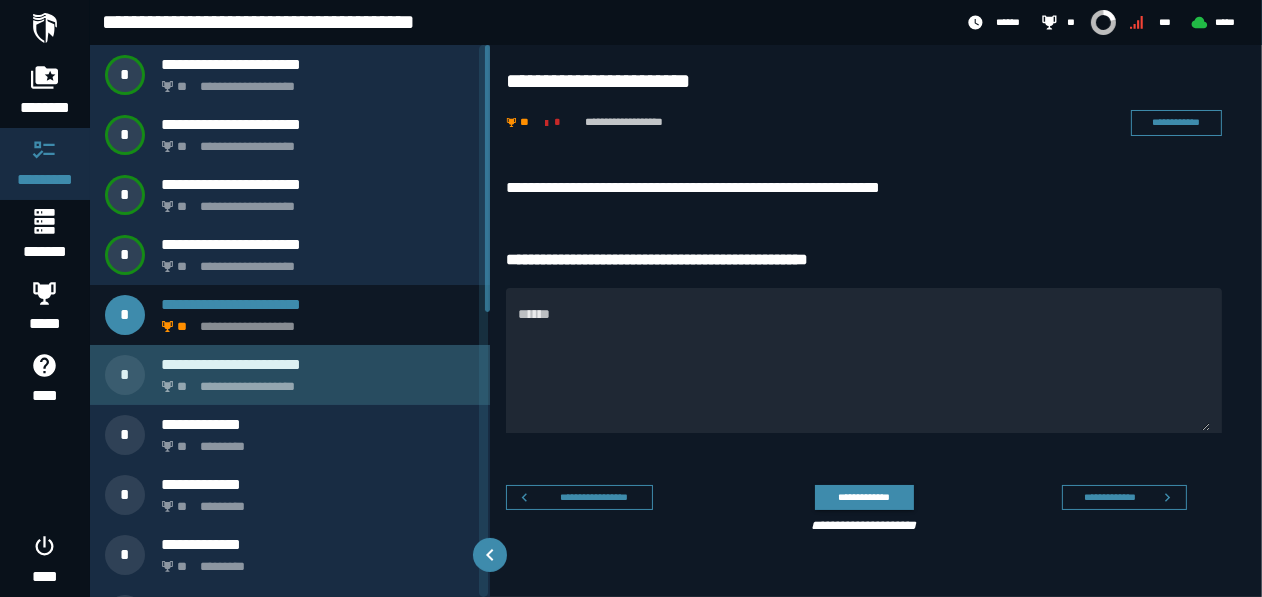 click on "**********" at bounding box center (290, 375) 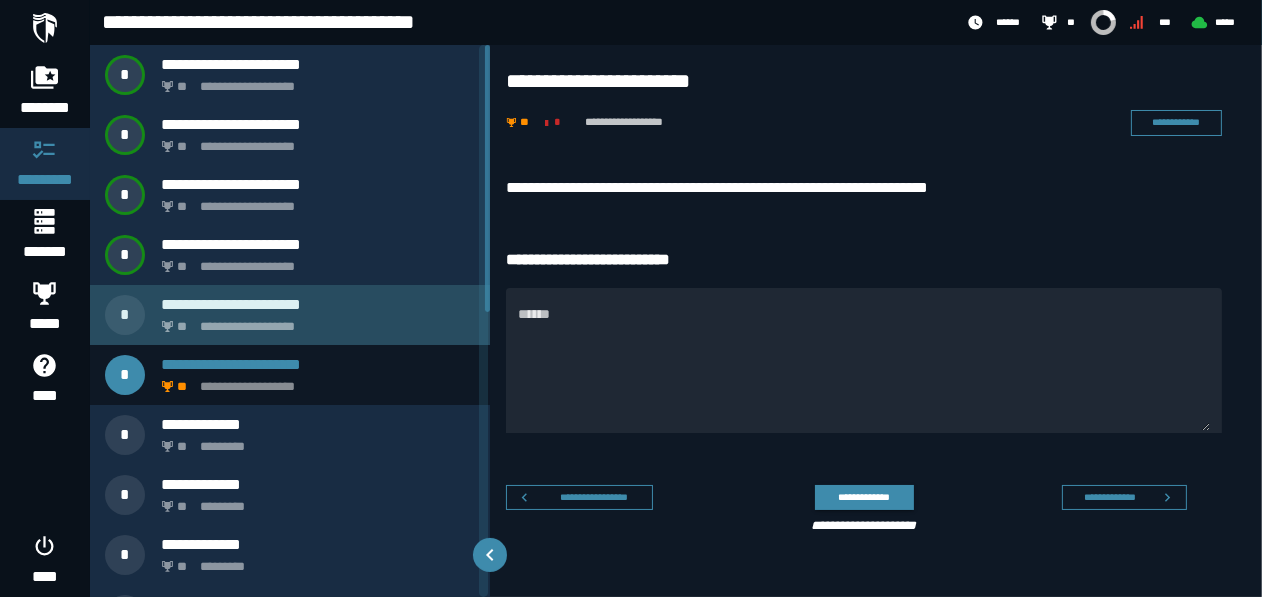 click on "**********" 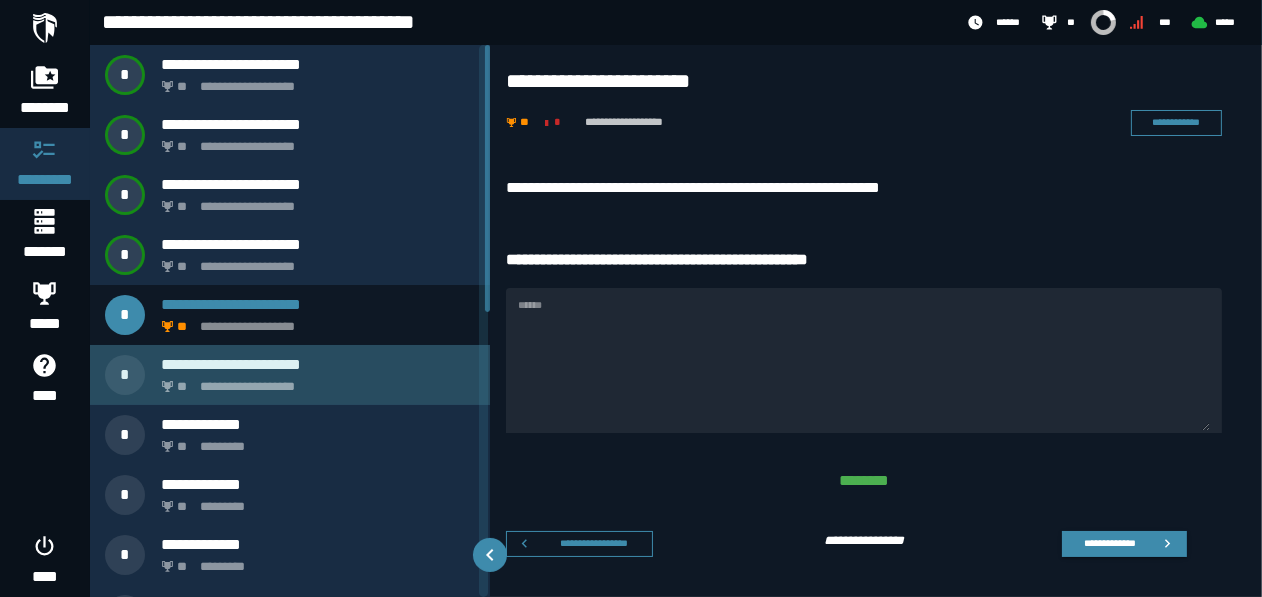 click on "**********" 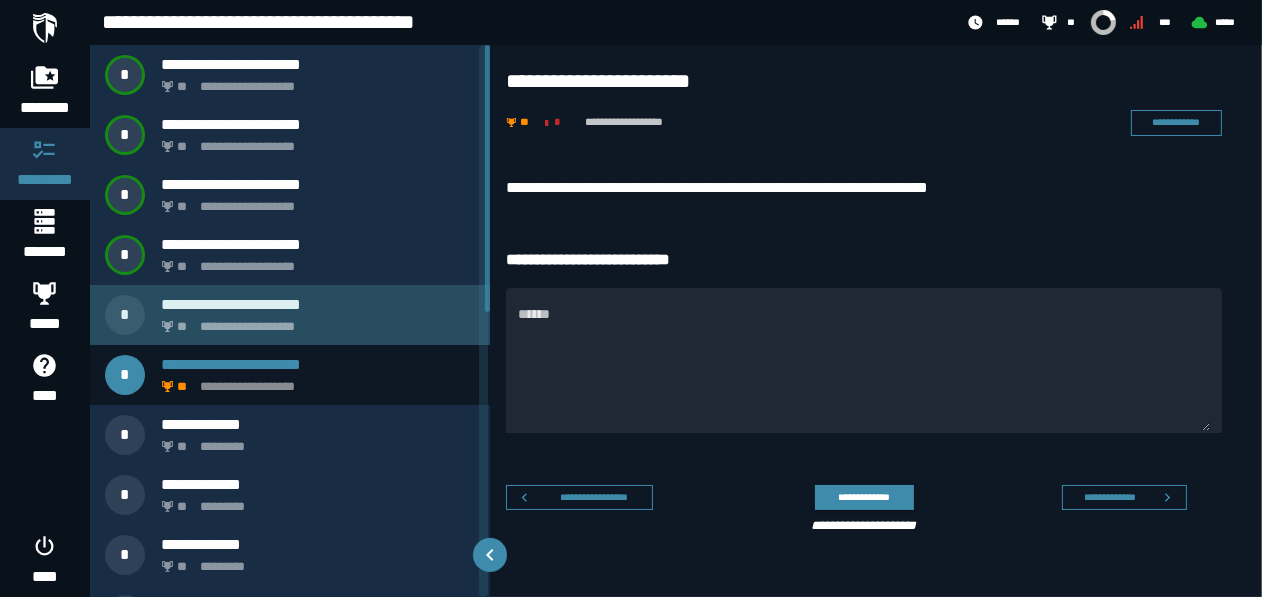 click on "**********" at bounding box center (318, 304) 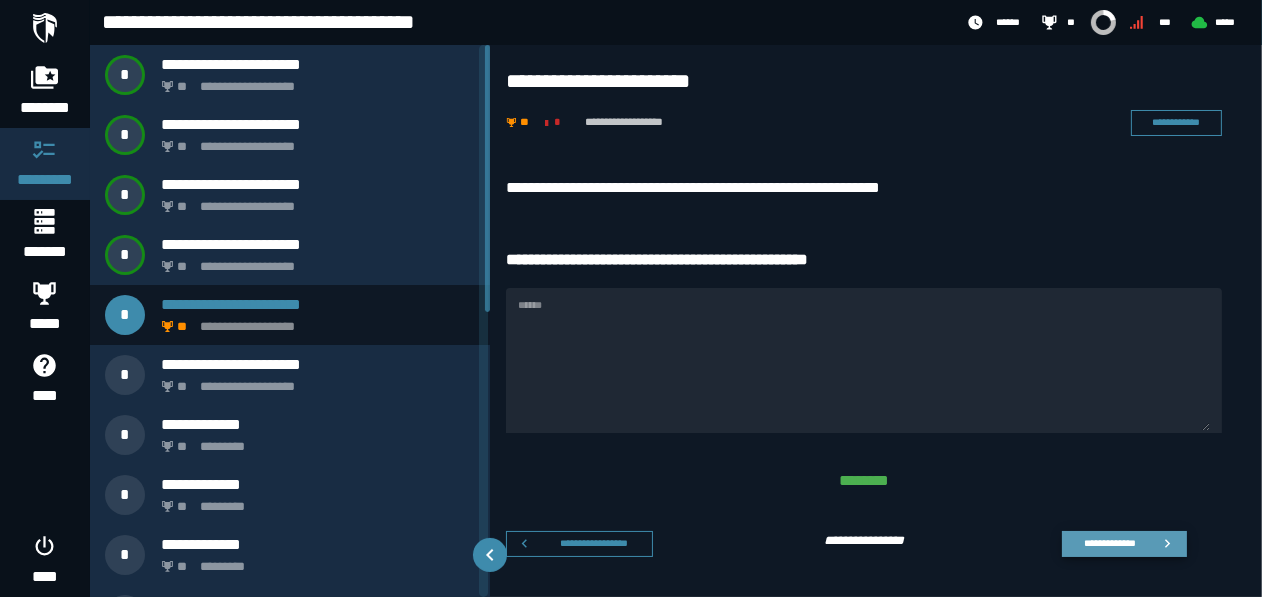 click 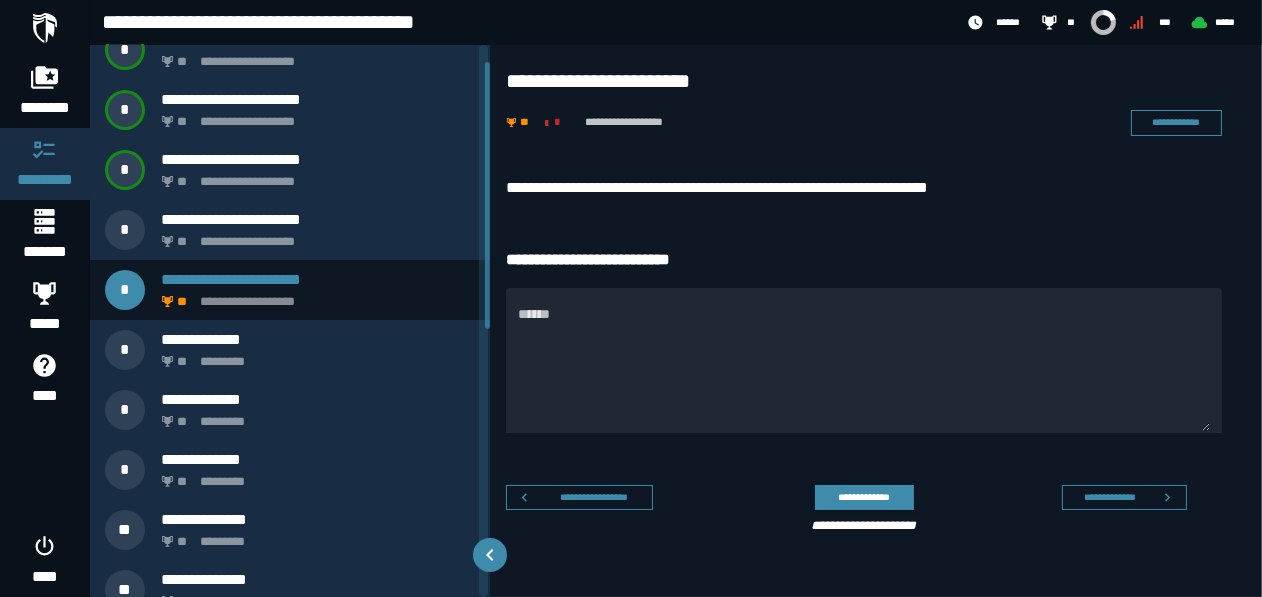 scroll, scrollTop: 0, scrollLeft: 0, axis: both 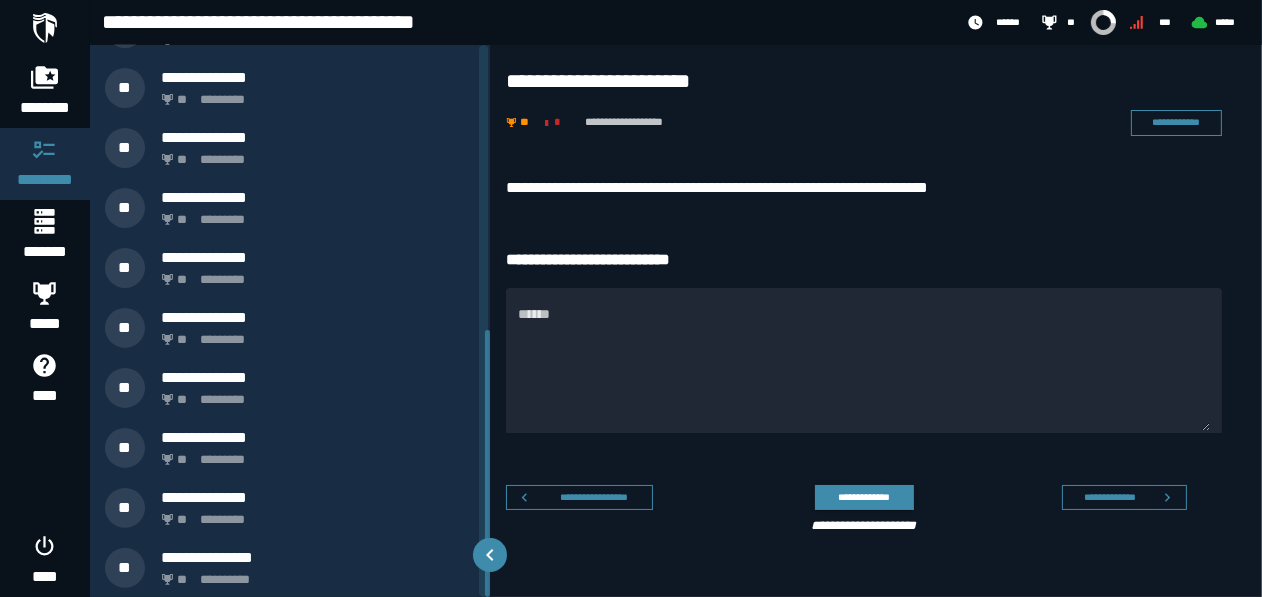 click on "**********" at bounding box center [876, 359] 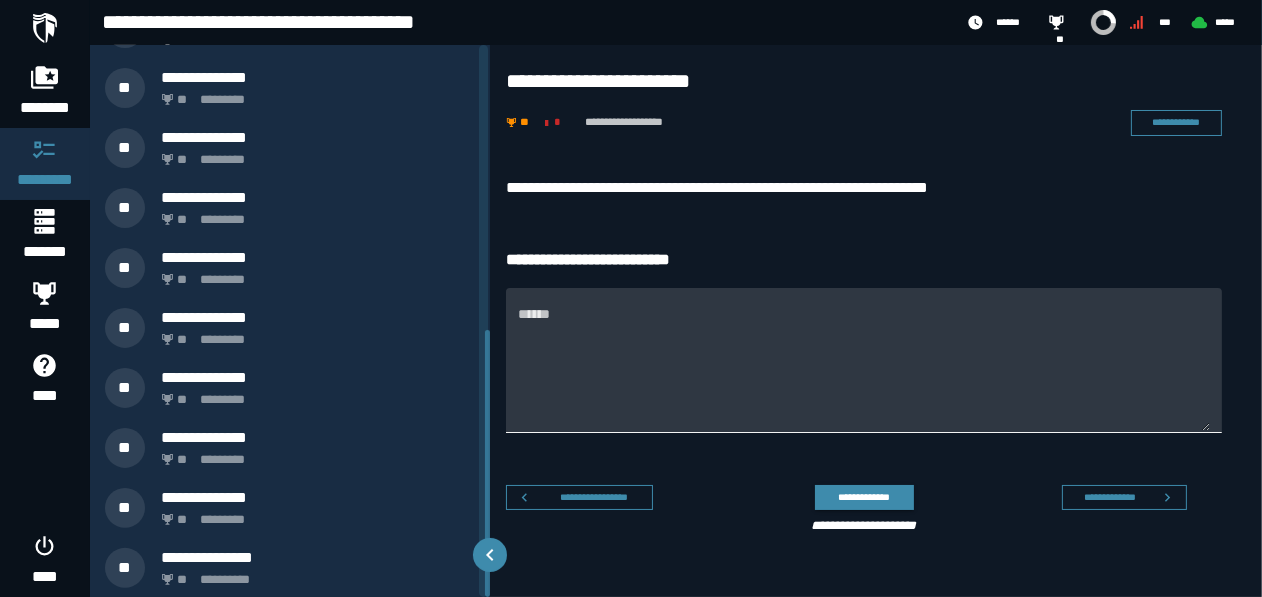 click on "******" at bounding box center (864, 372) 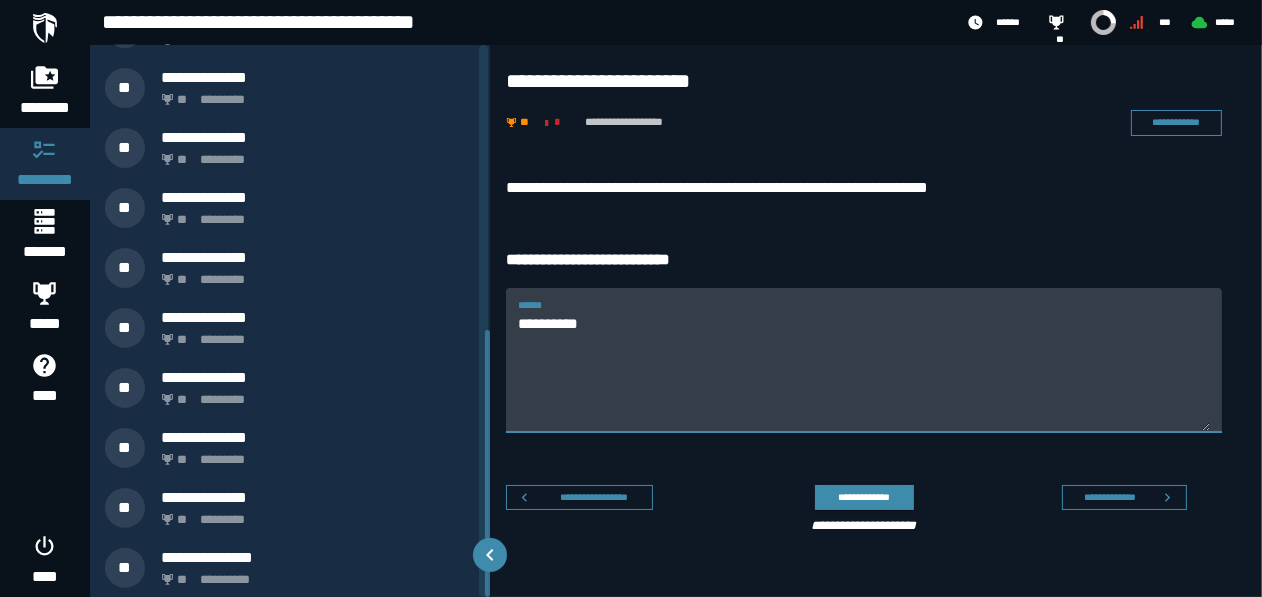 click on "**********" at bounding box center (864, 372) 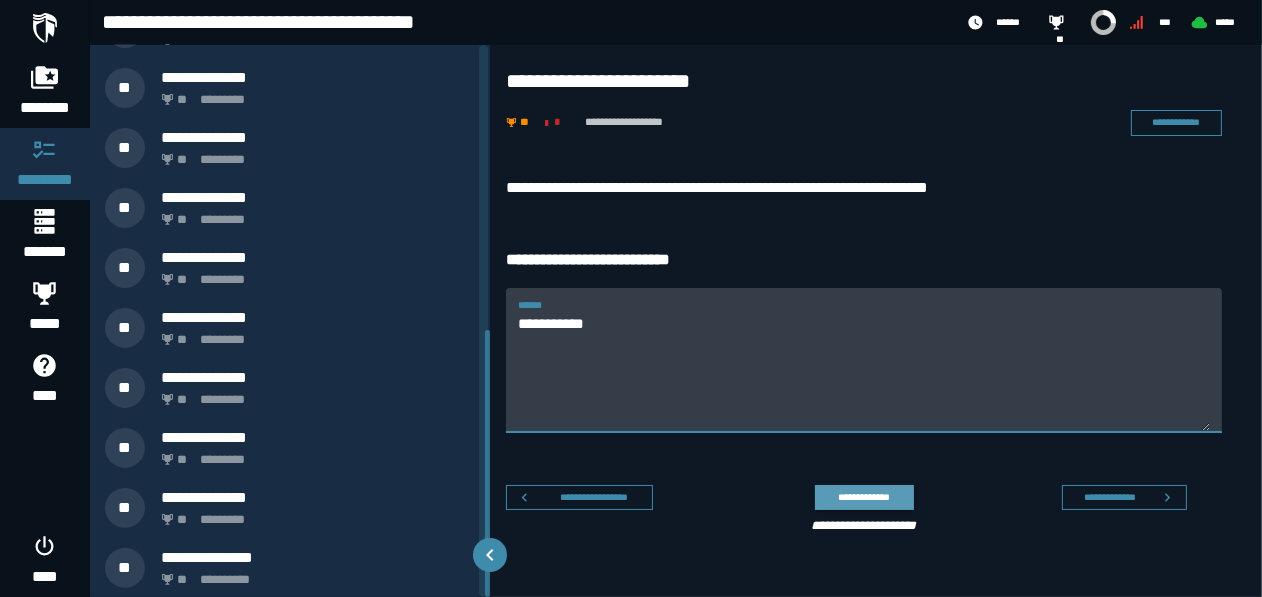 type on "**********" 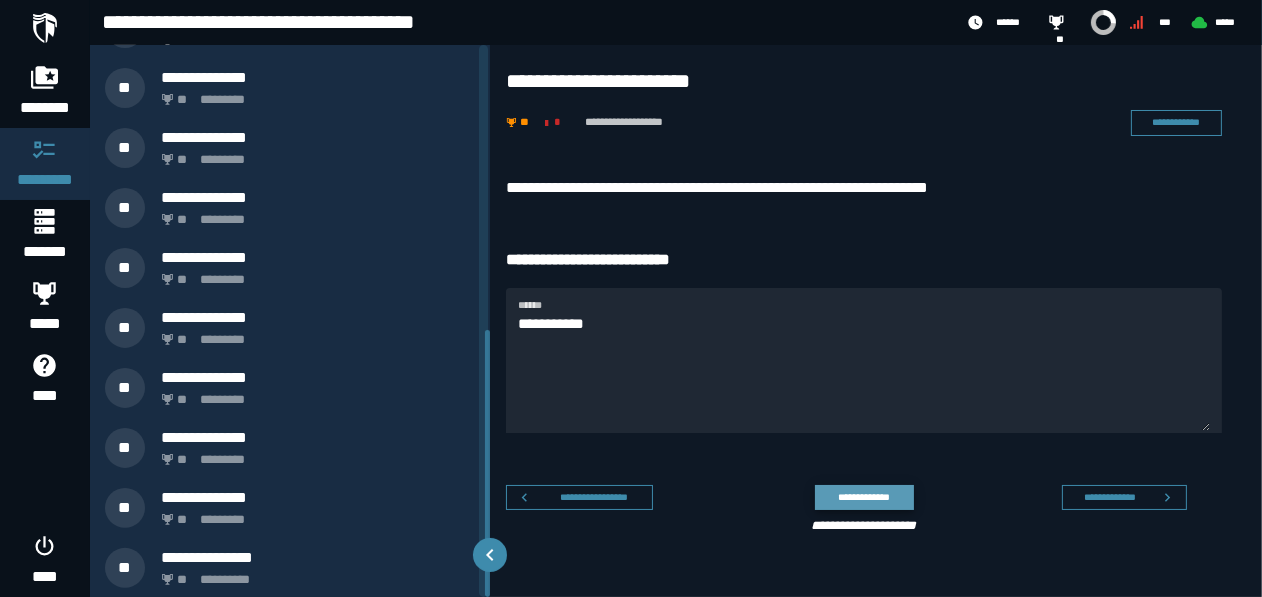 click on "**********" at bounding box center [864, 497] 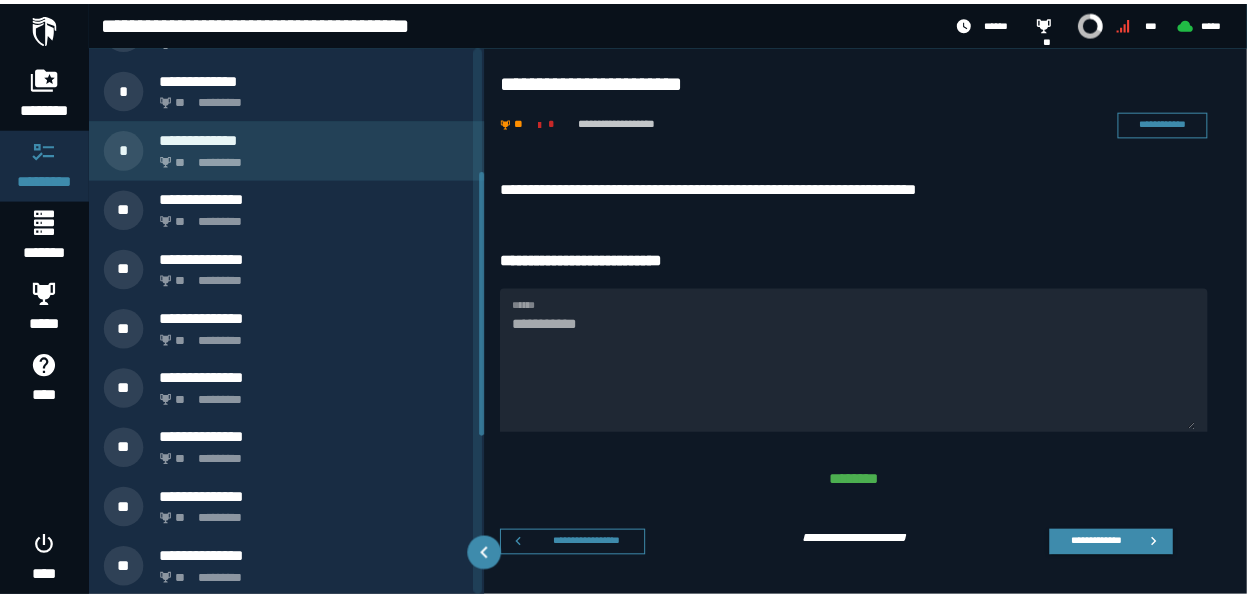 scroll, scrollTop: 187, scrollLeft: 0, axis: vertical 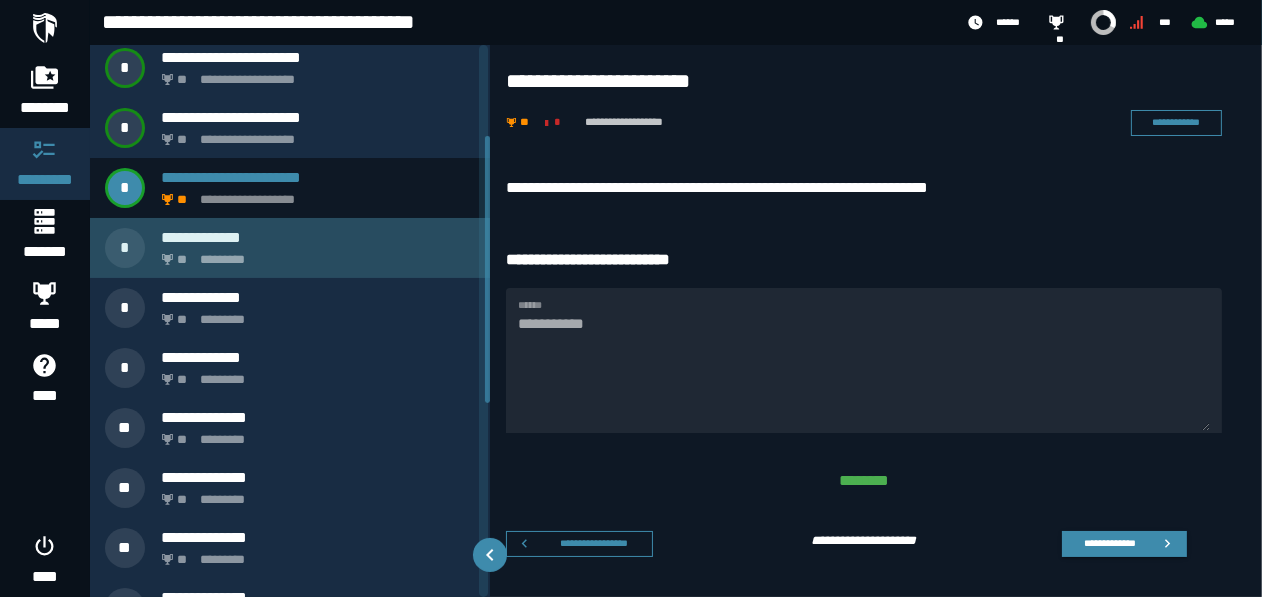 click on "*********" 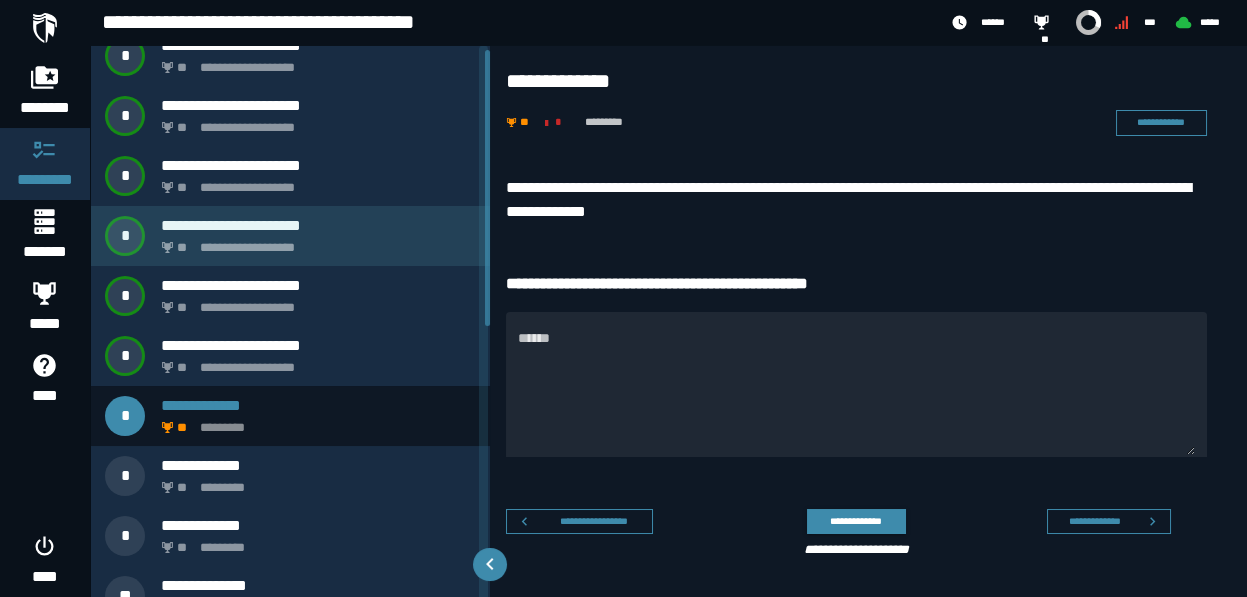 scroll, scrollTop: 0, scrollLeft: 0, axis: both 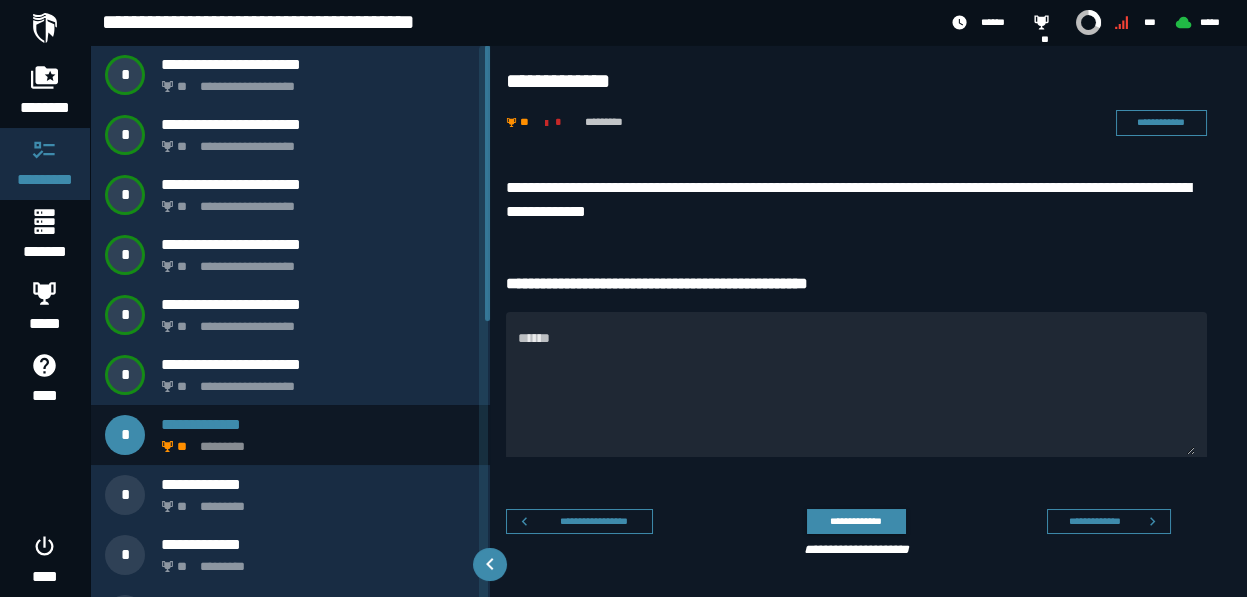 click on "******" at bounding box center [32, 706] 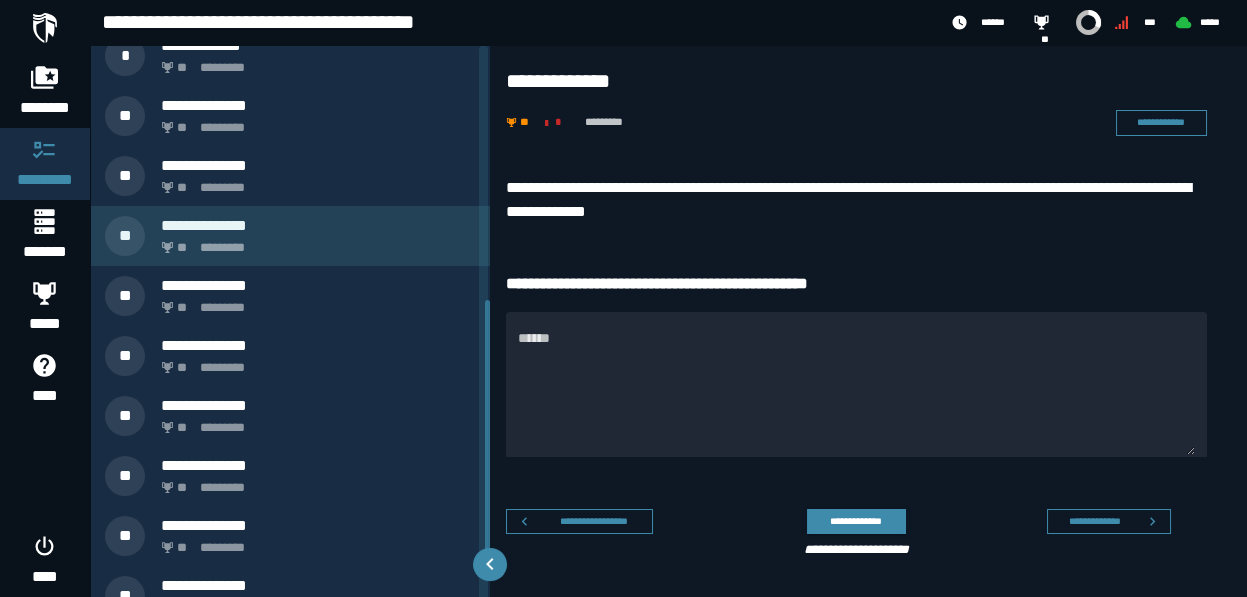 scroll, scrollTop: 578, scrollLeft: 0, axis: vertical 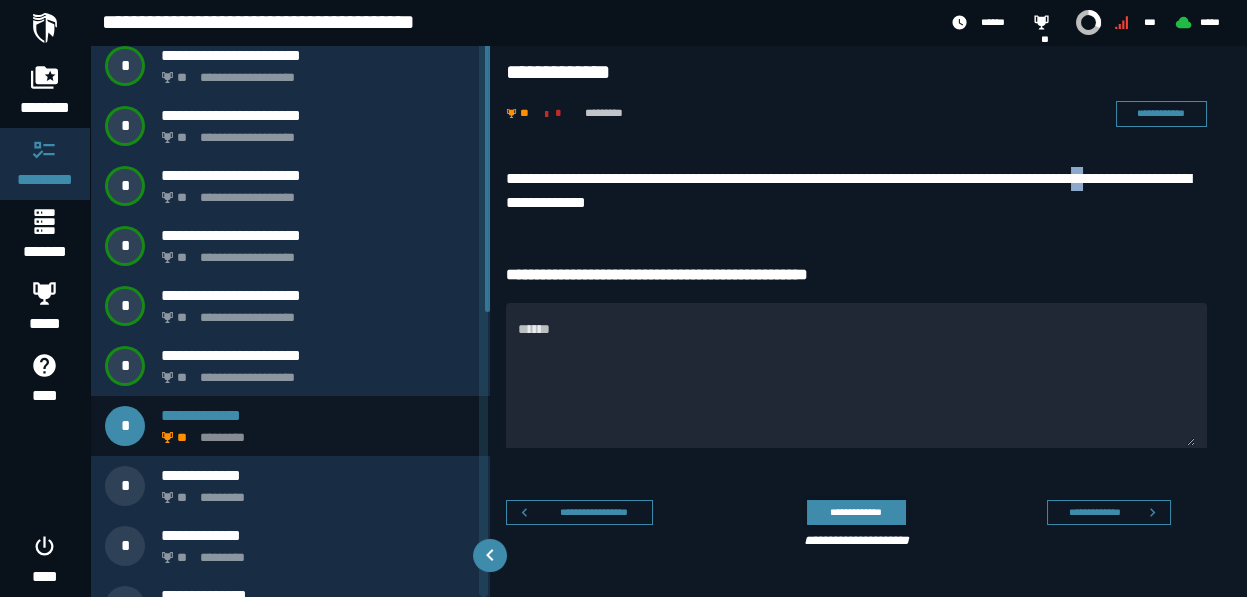 drag, startPoint x: 1166, startPoint y: 181, endPoint x: 1201, endPoint y: 185, distance: 35.22783 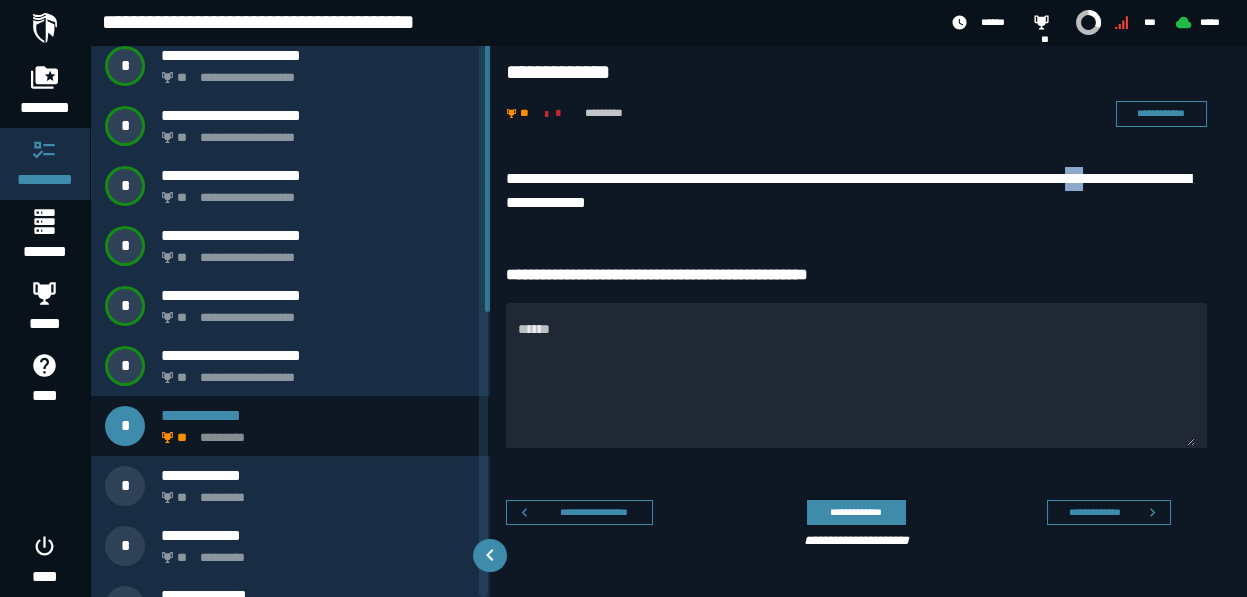 click on "**********" at bounding box center [856, 191] 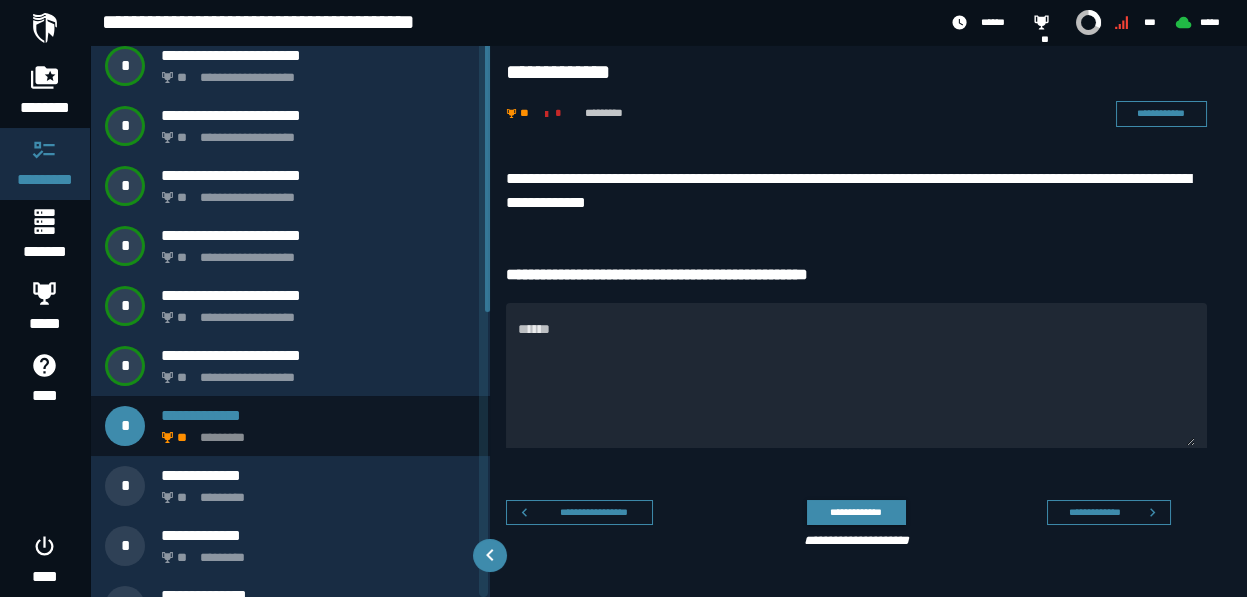 click on "**********" at bounding box center [856, 191] 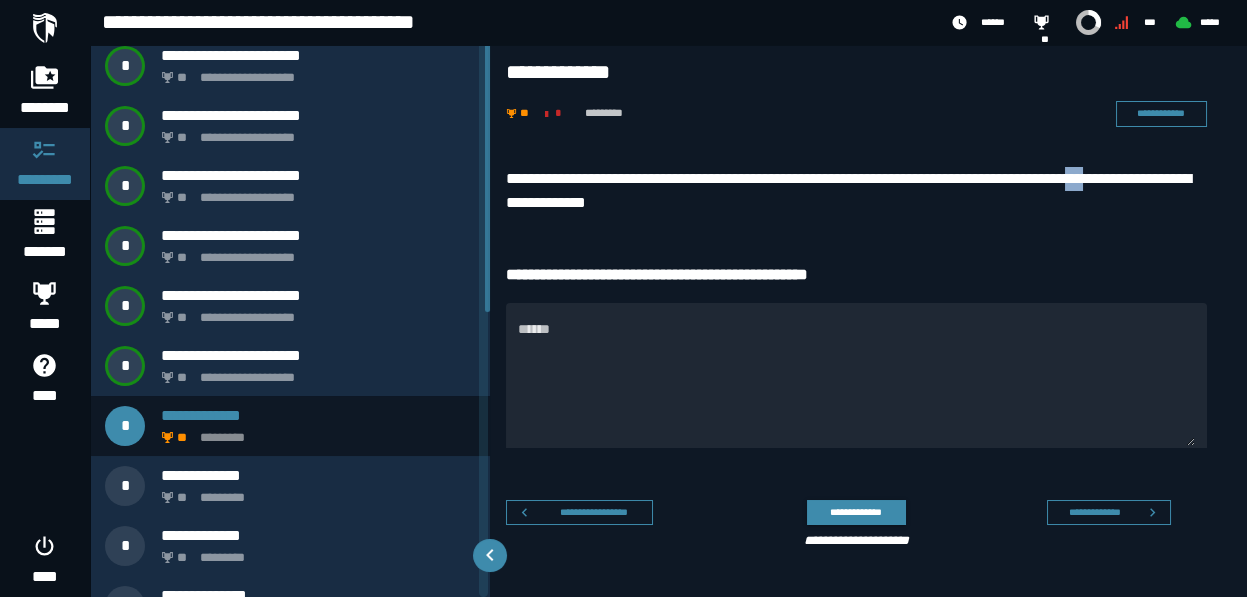 drag, startPoint x: 1160, startPoint y: 183, endPoint x: 1194, endPoint y: 182, distance: 34.0147 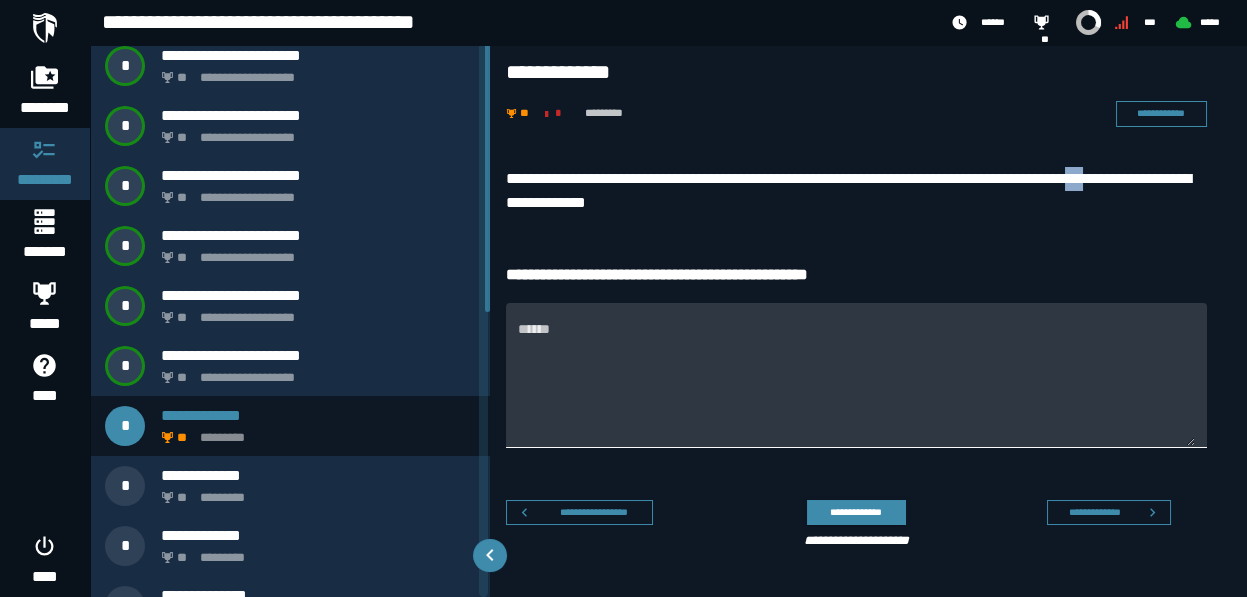 copy on "***" 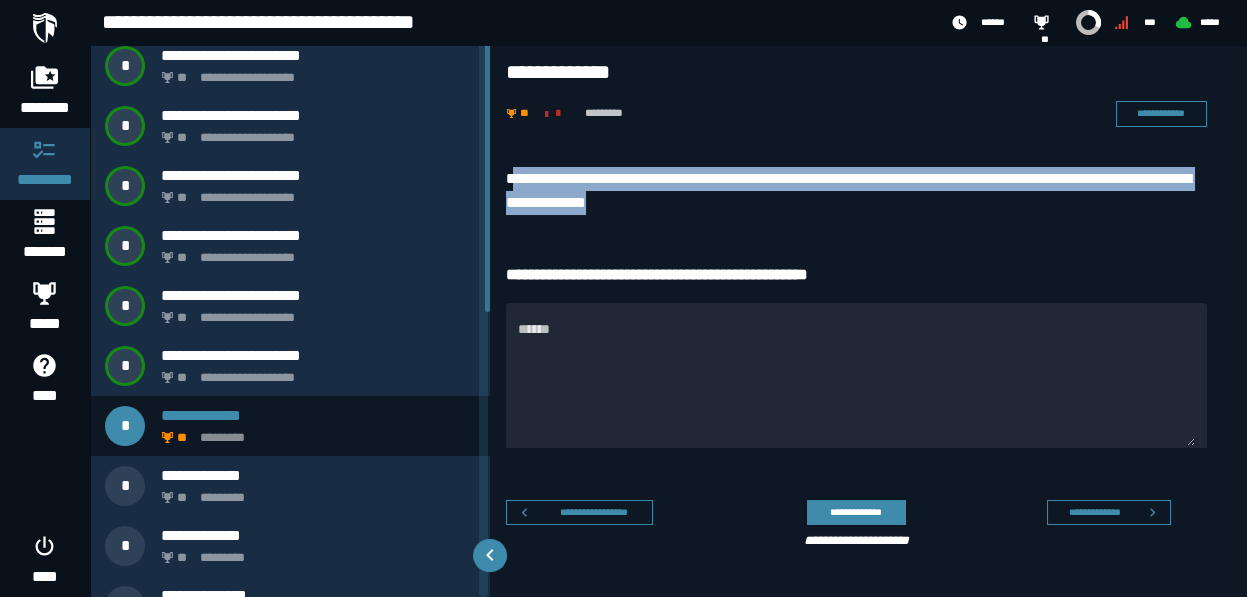 drag, startPoint x: 730, startPoint y: 205, endPoint x: 515, endPoint y: 174, distance: 217.22339 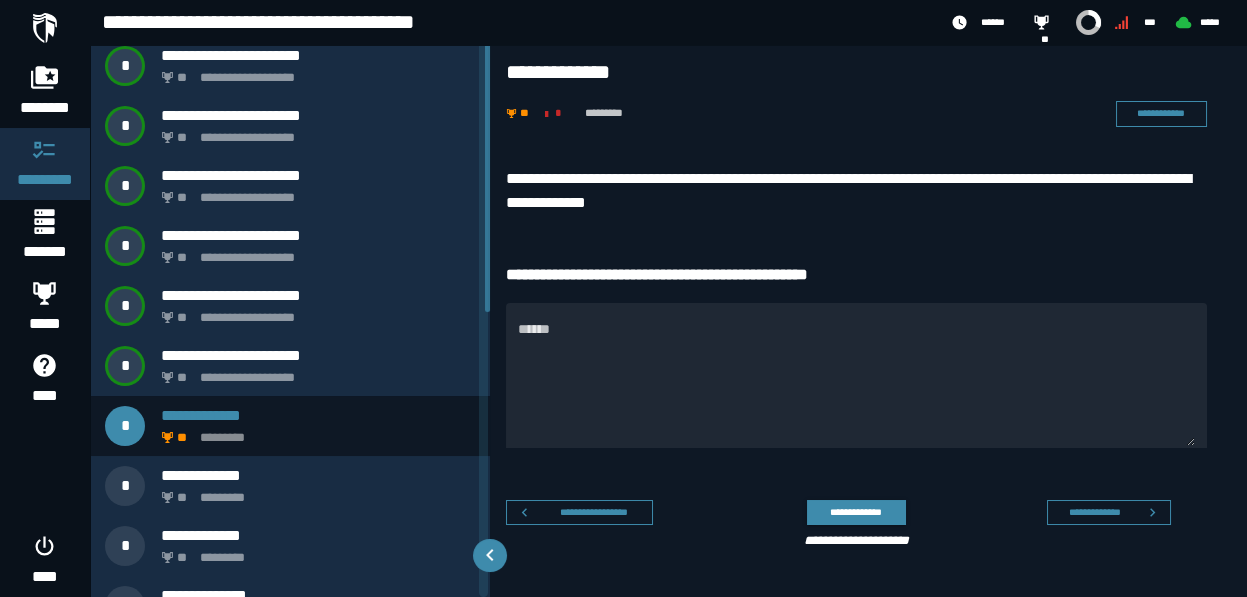 click on "**********" at bounding box center [868, 362] 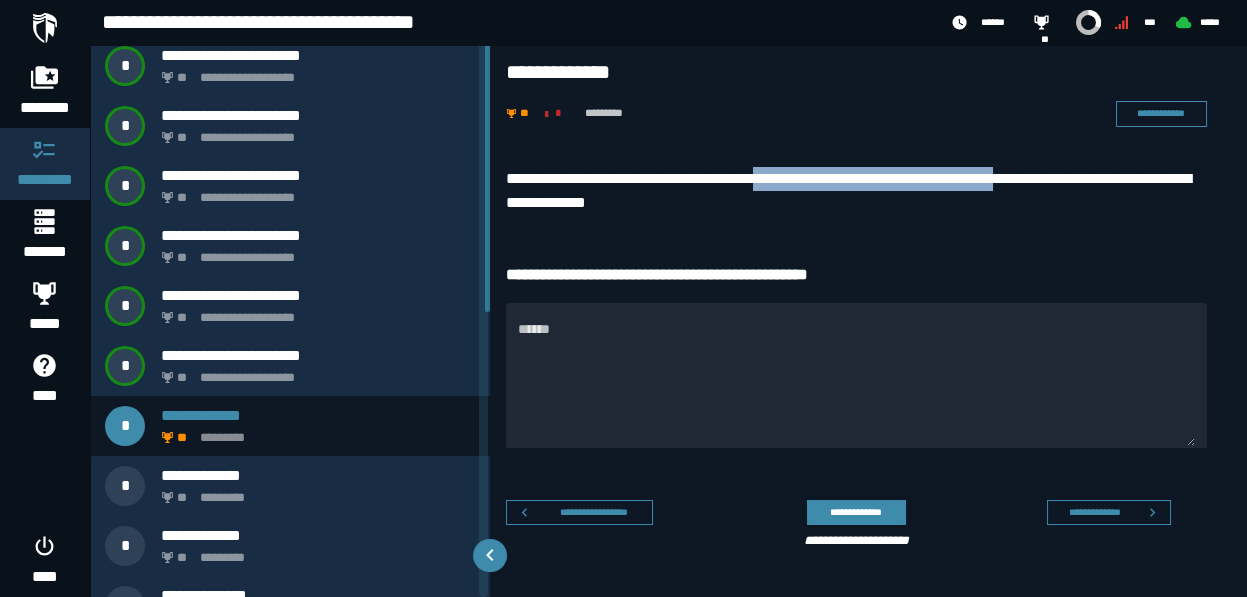 drag, startPoint x: 1075, startPoint y: 181, endPoint x: 807, endPoint y: 177, distance: 268.02985 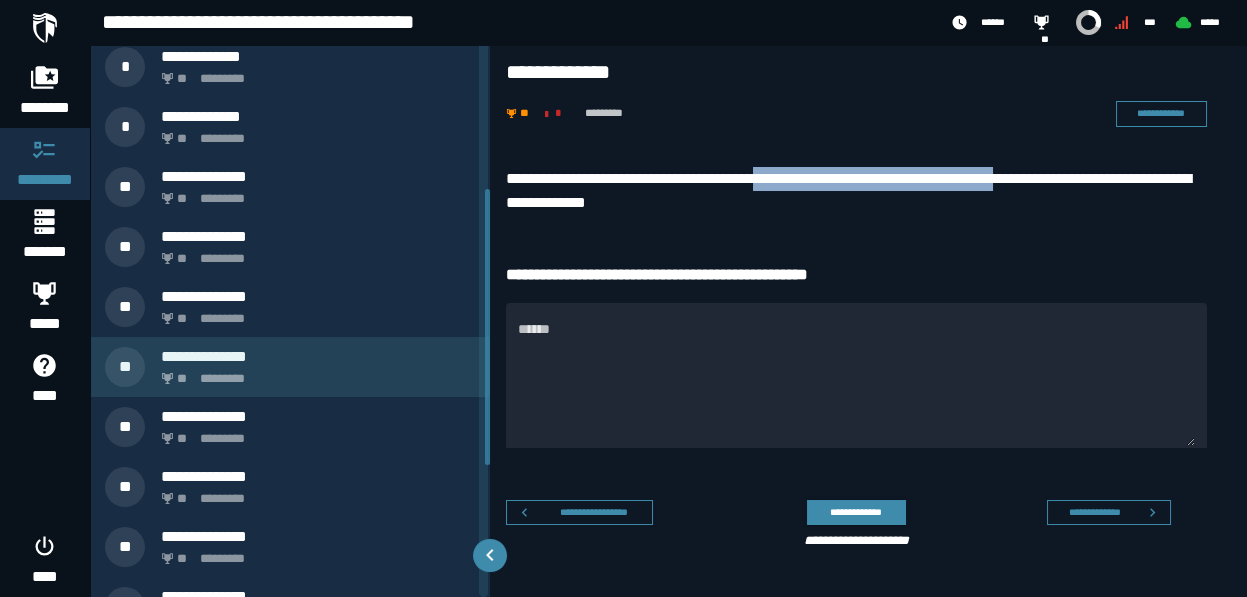 scroll, scrollTop: 300, scrollLeft: 0, axis: vertical 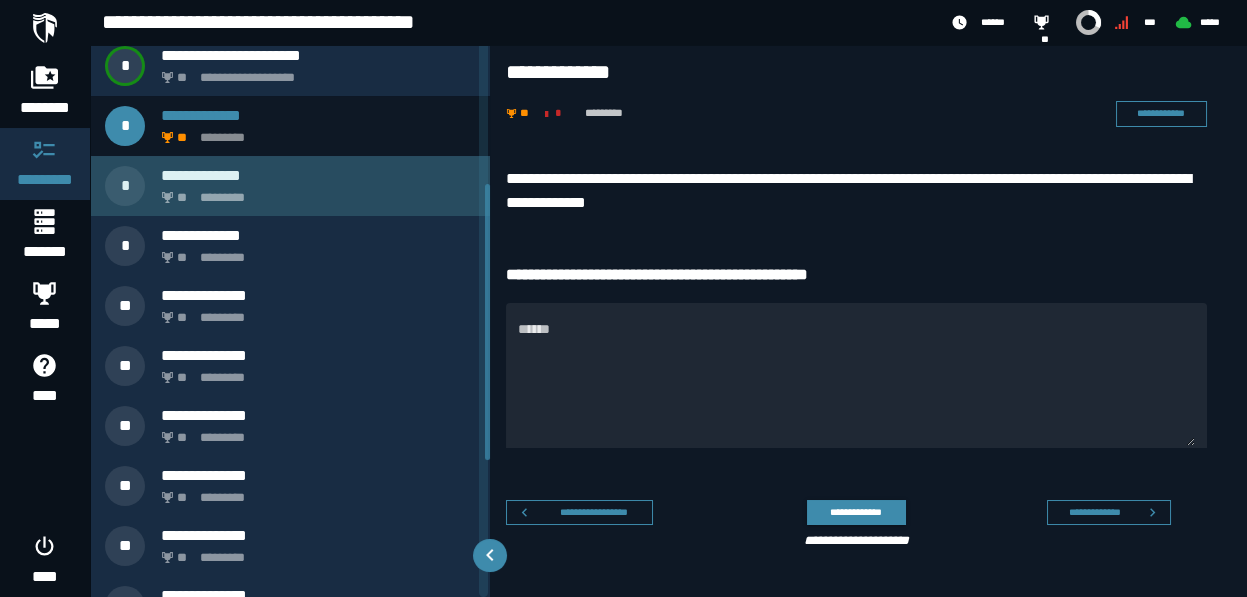click on "** *********" at bounding box center [314, 192] 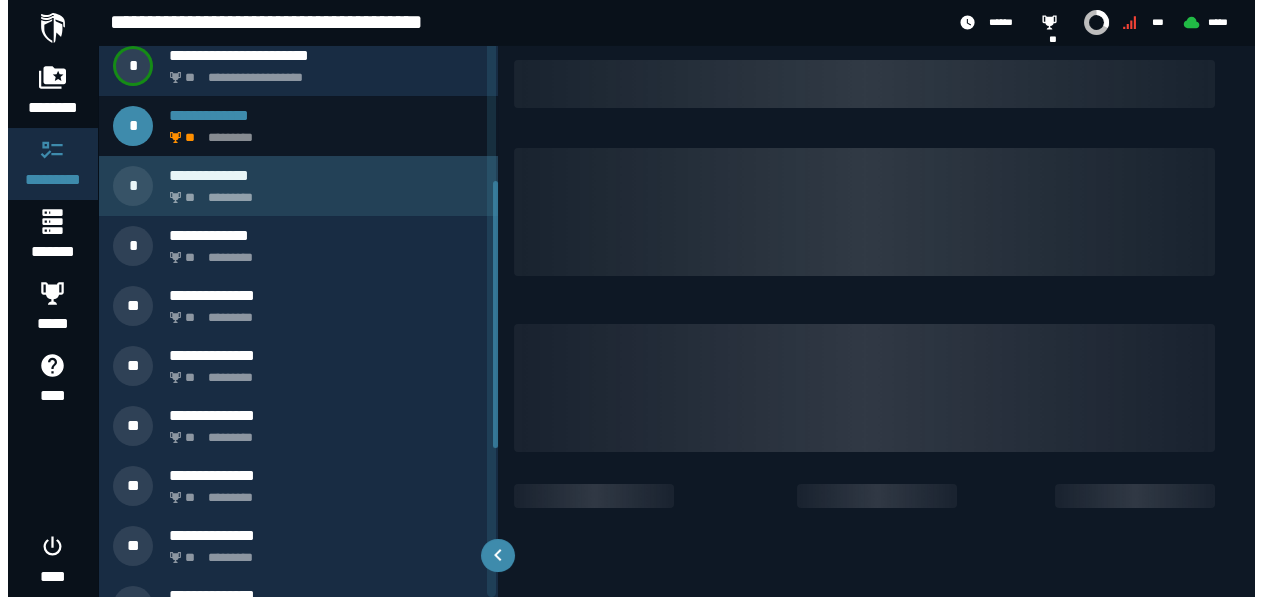 scroll, scrollTop: 0, scrollLeft: 0, axis: both 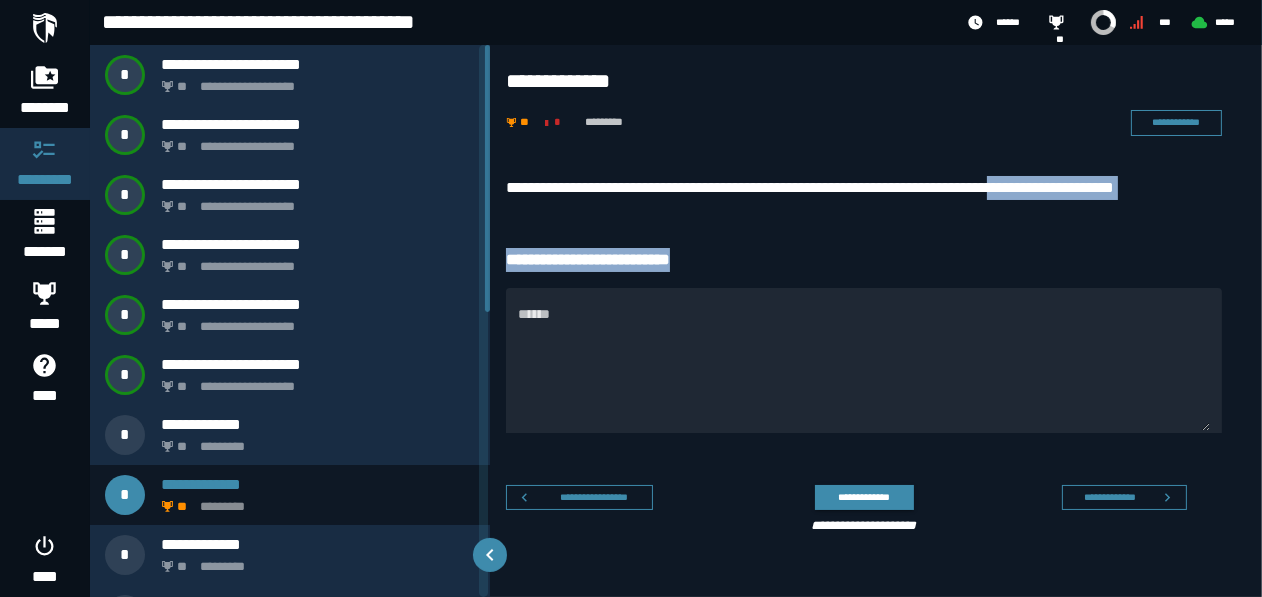 drag, startPoint x: 1034, startPoint y: 186, endPoint x: 1173, endPoint y: 202, distance: 139.91783 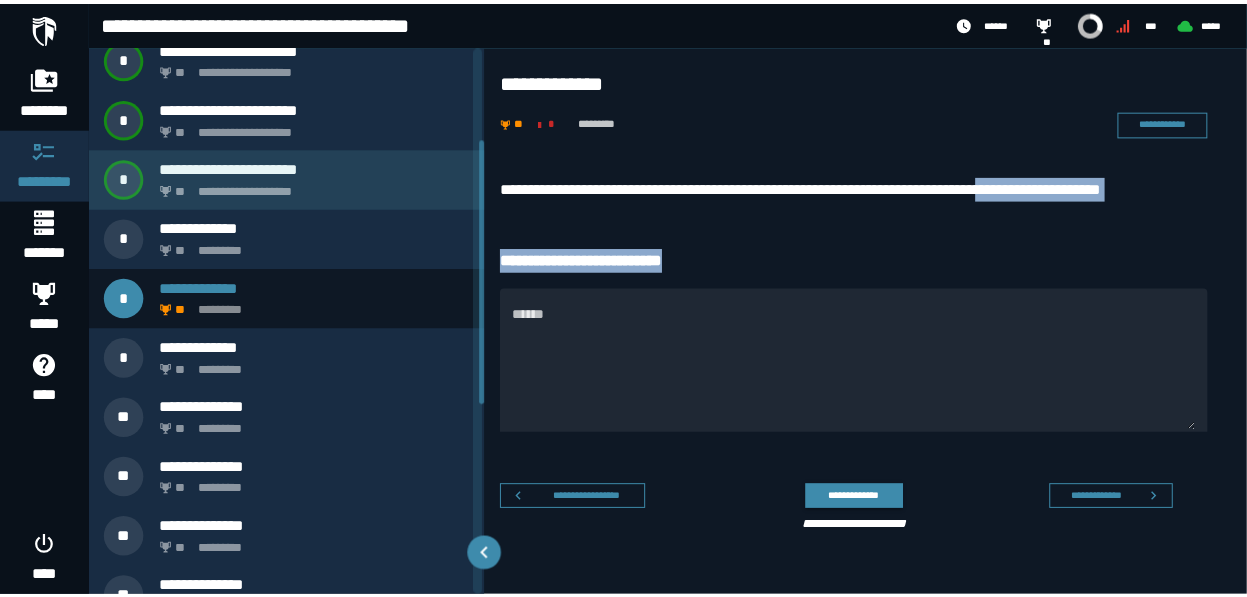 scroll, scrollTop: 200, scrollLeft: 0, axis: vertical 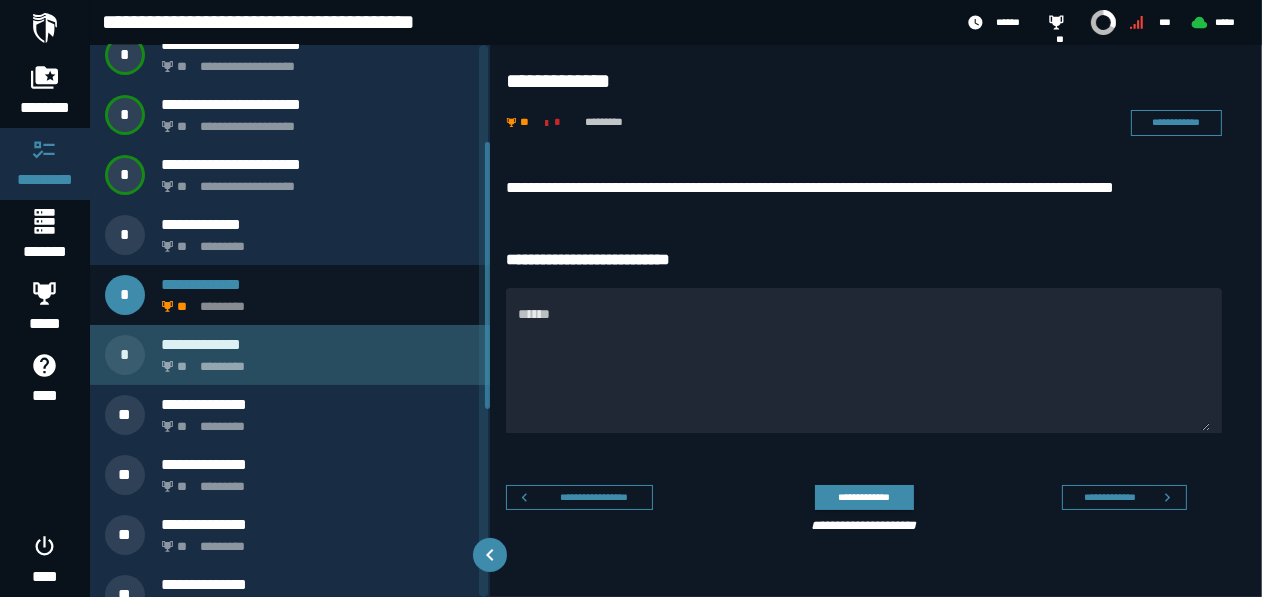 click on "*********" 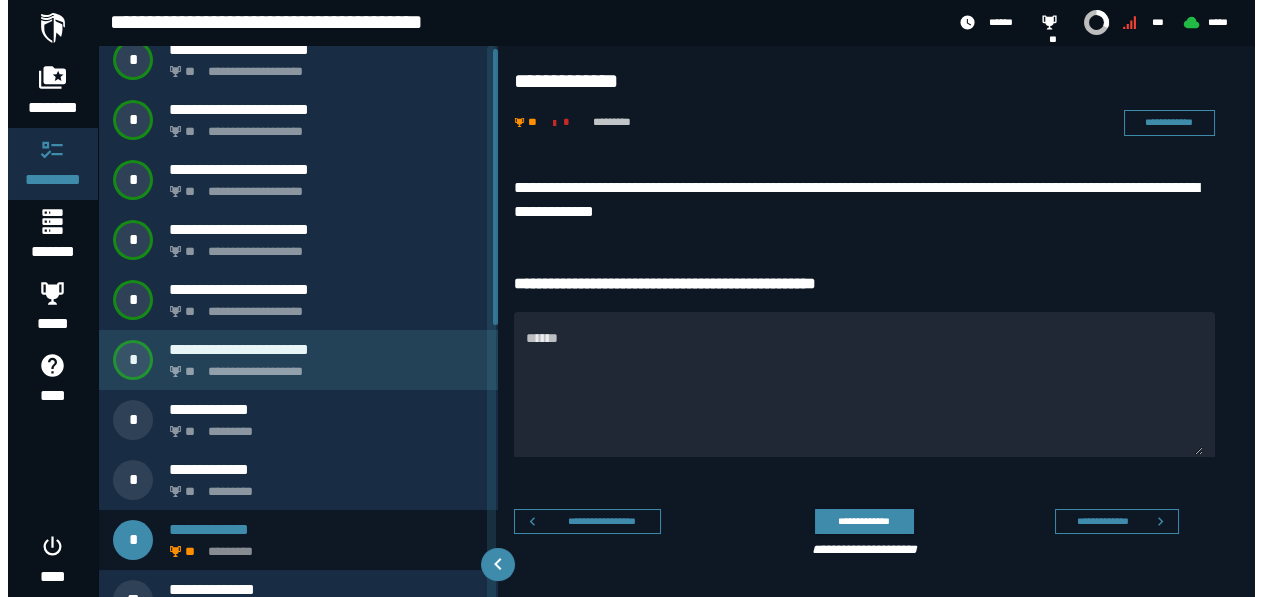 scroll, scrollTop: 0, scrollLeft: 0, axis: both 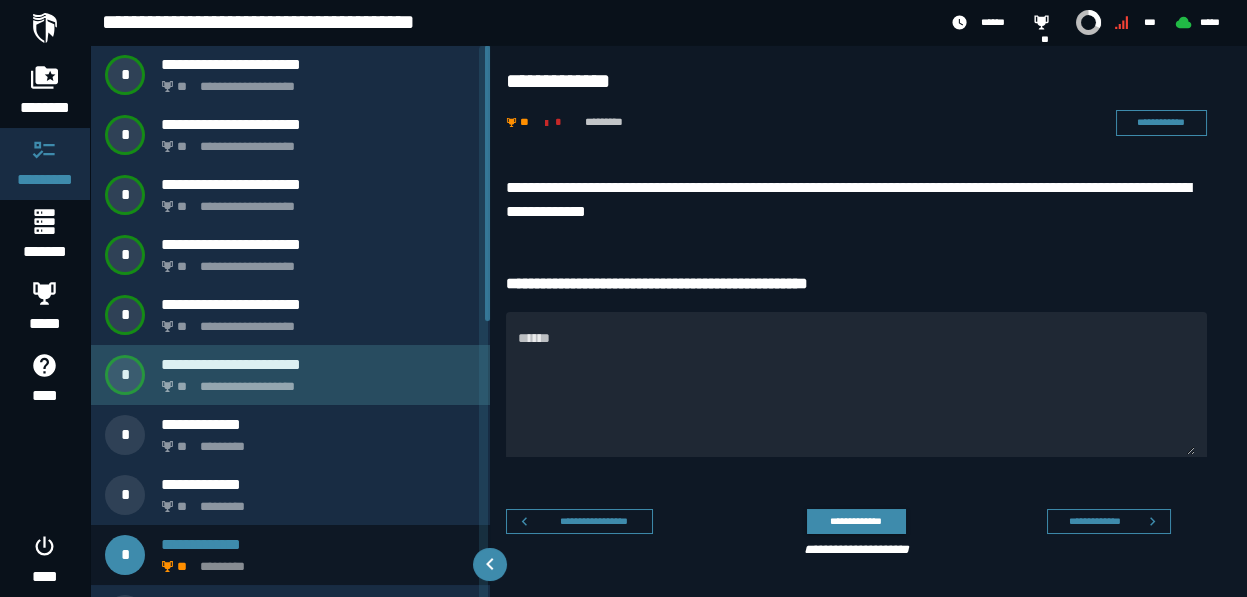 click on "**********" at bounding box center [318, 364] 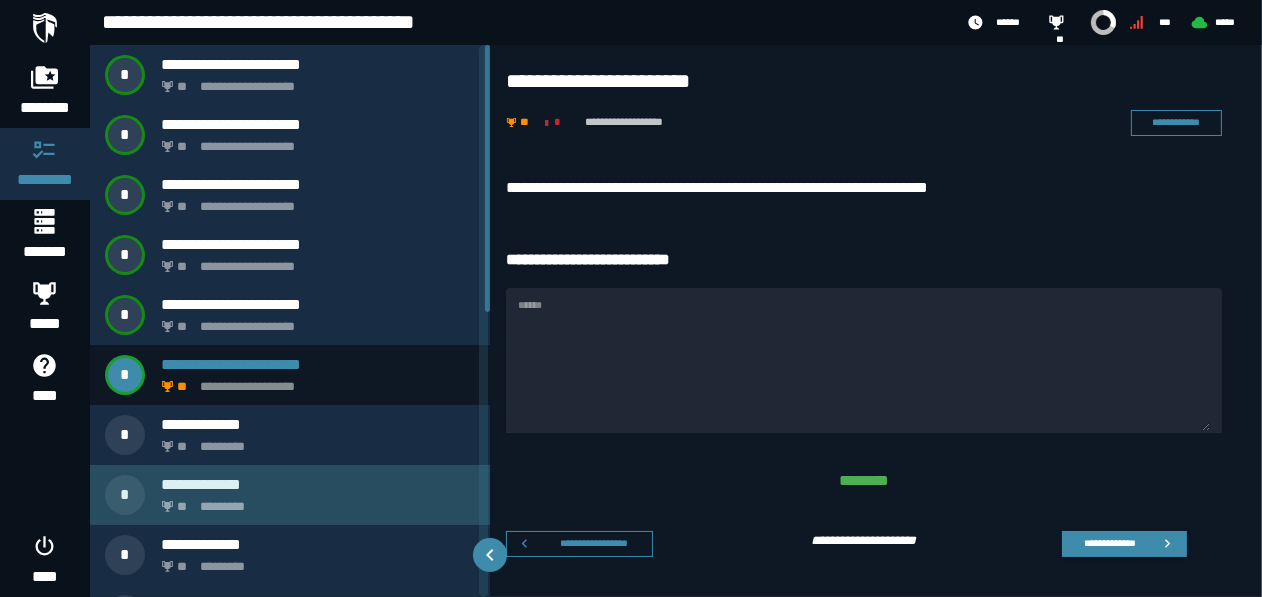 click on "**********" at bounding box center [318, 484] 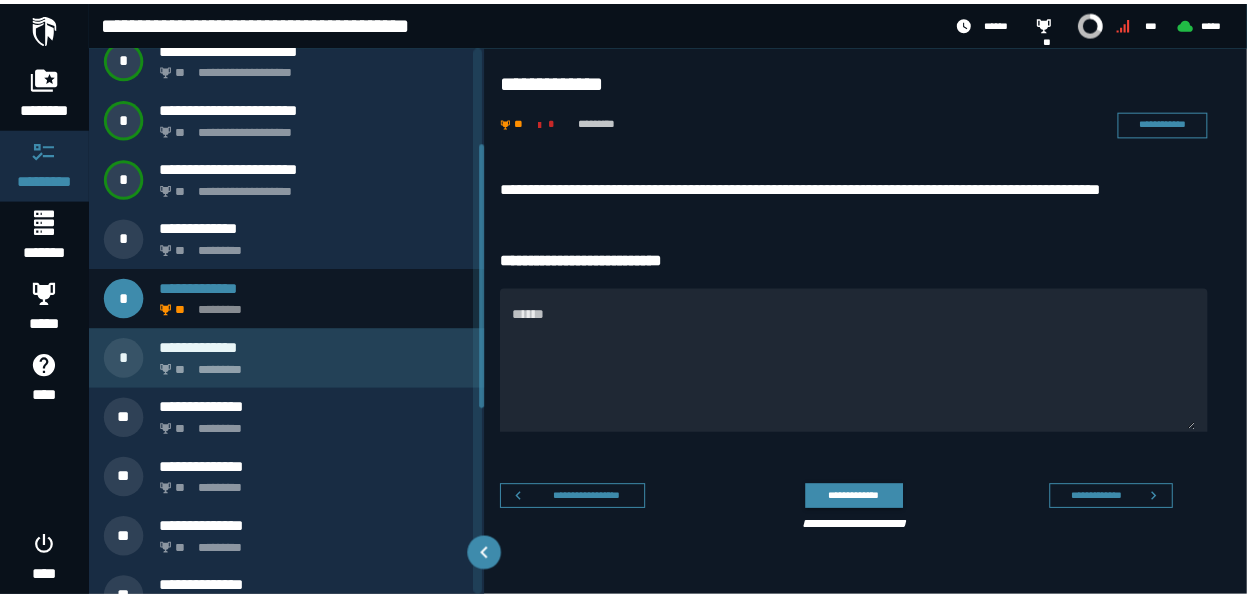 scroll, scrollTop: 200, scrollLeft: 0, axis: vertical 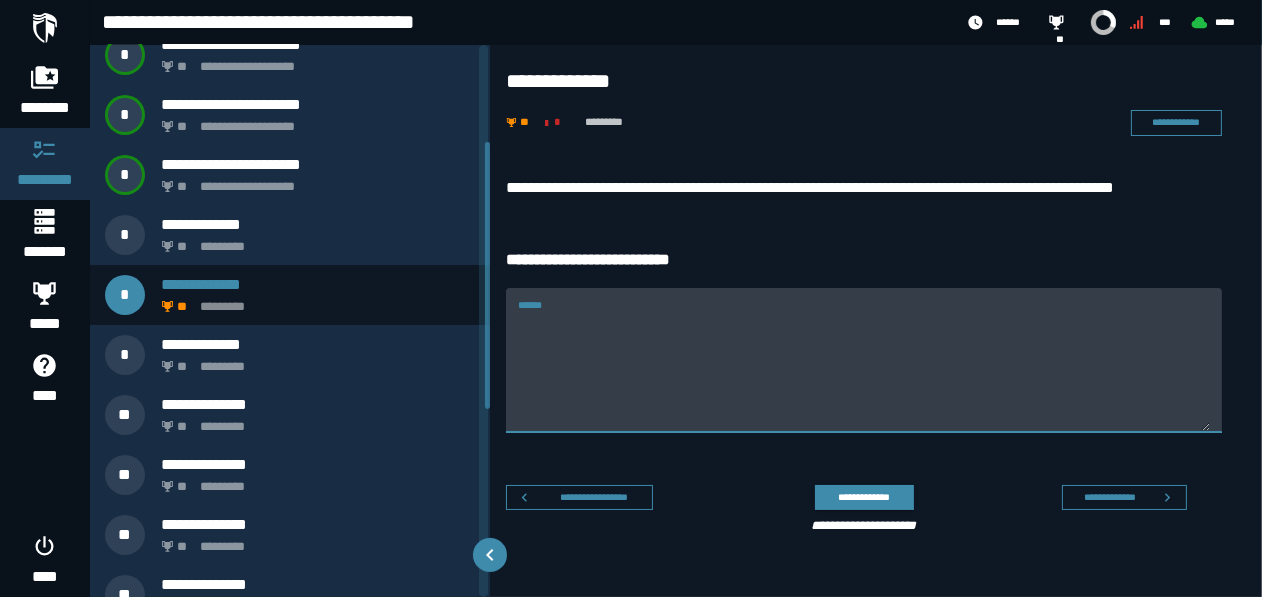click on "******" at bounding box center [864, 360] 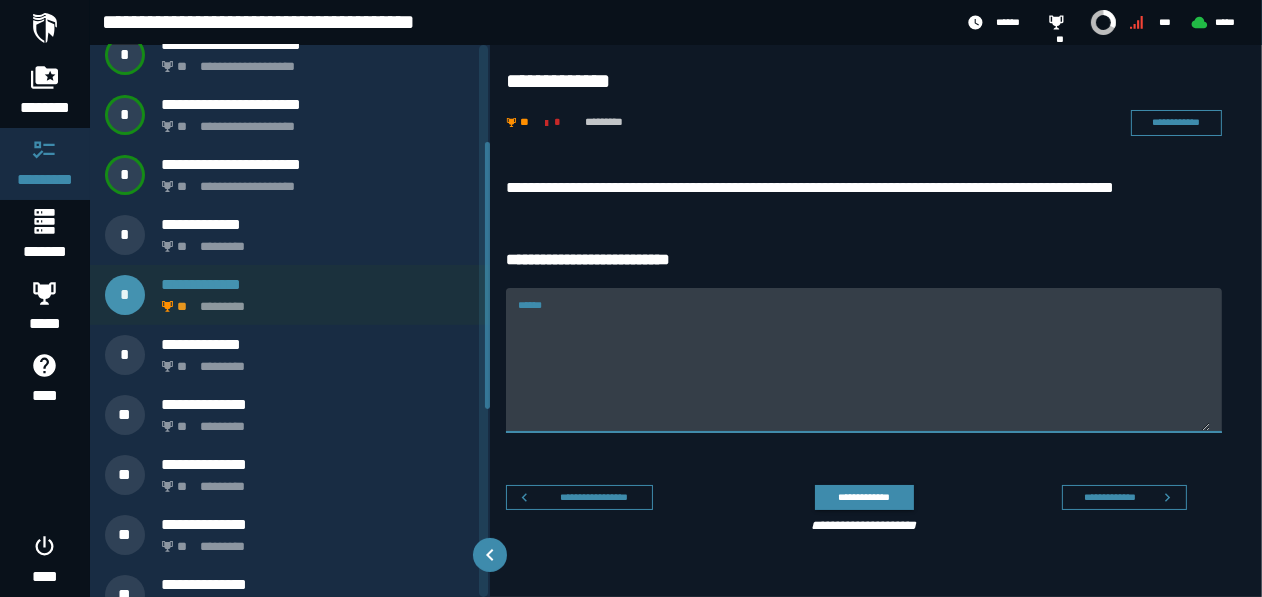 paste on "**********" 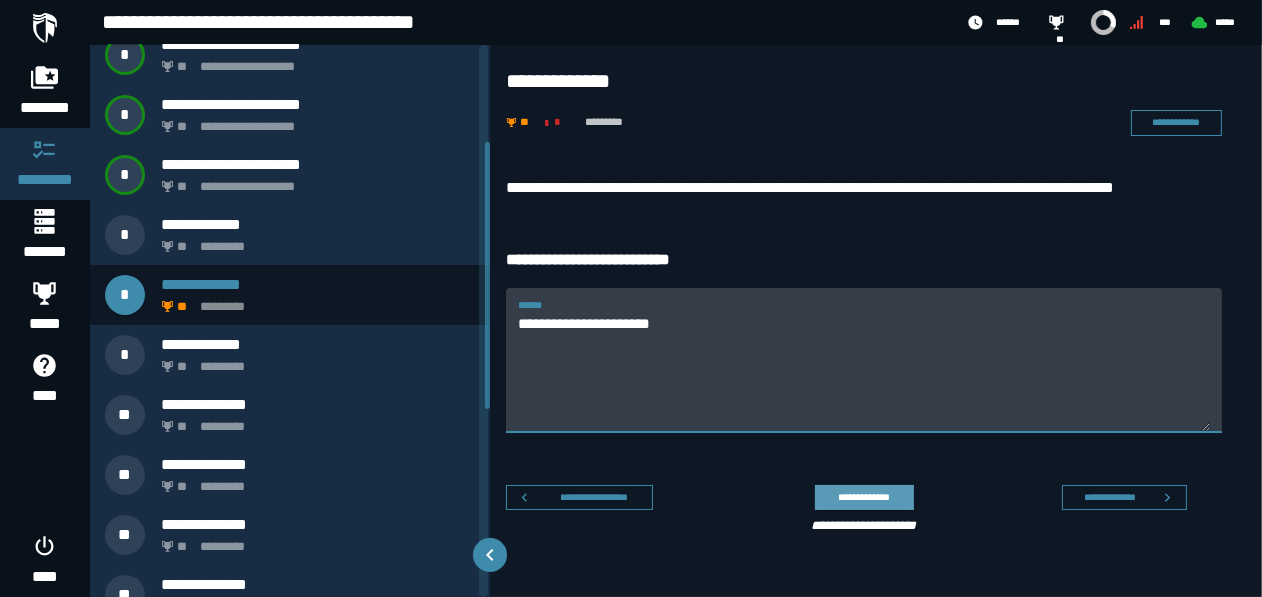 type on "**********" 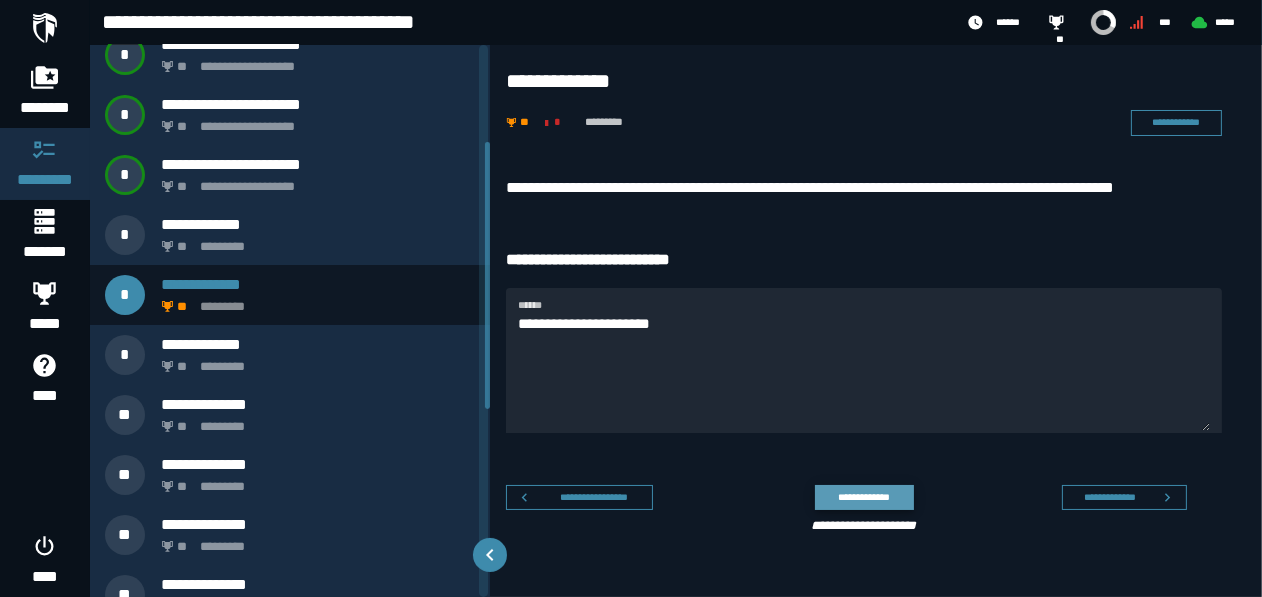click on "**********" at bounding box center (864, 497) 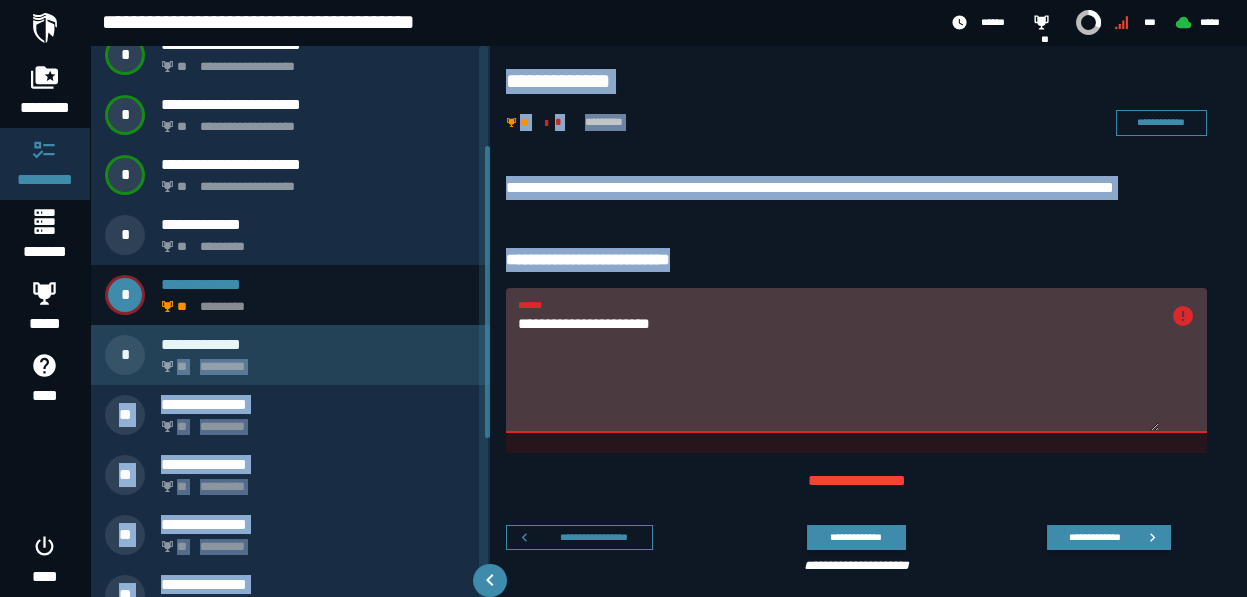 drag, startPoint x: 686, startPoint y: 308, endPoint x: 387, endPoint y: 334, distance: 300.1283 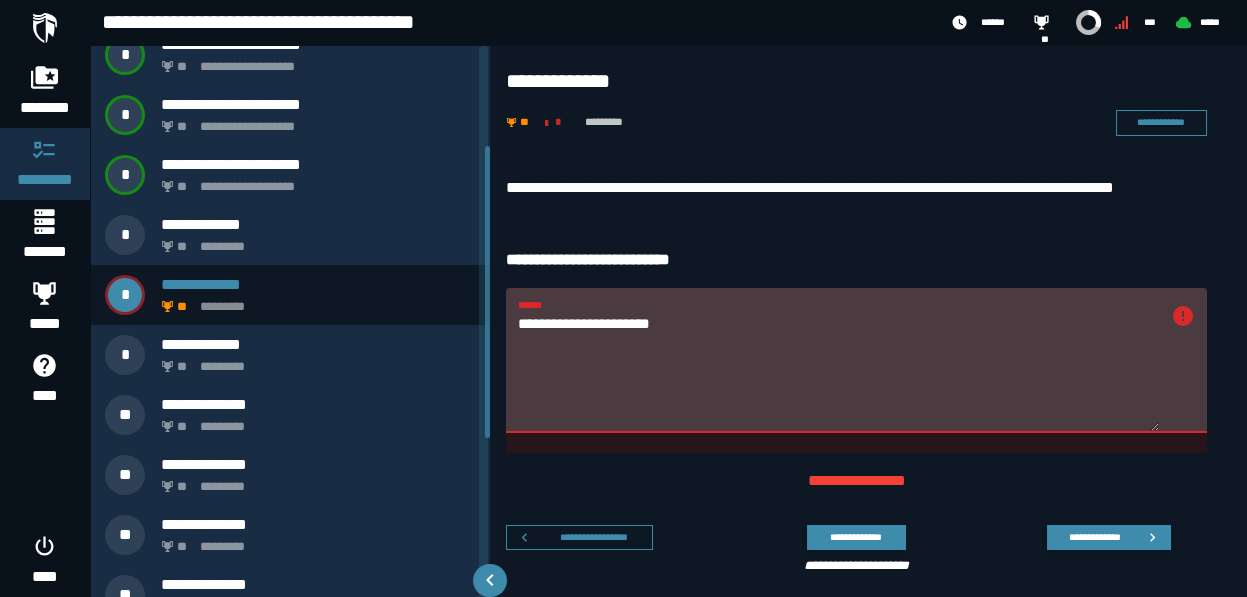 click on "**********" at bounding box center [838, 372] 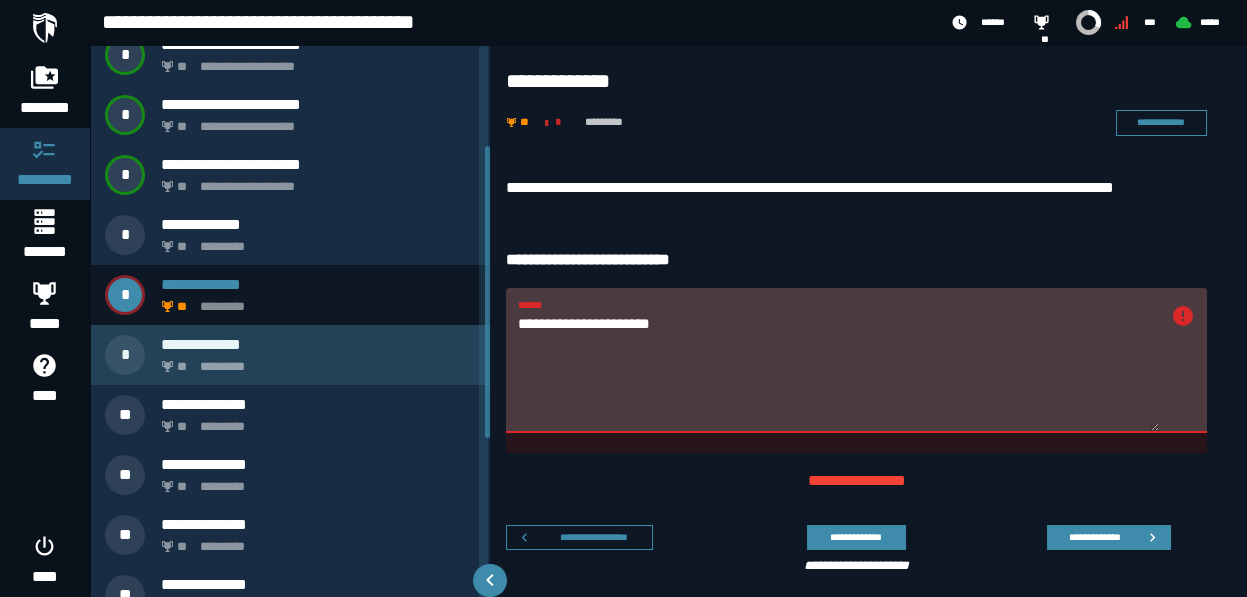 drag, startPoint x: 693, startPoint y: 328, endPoint x: 362, endPoint y: 332, distance: 331.02417 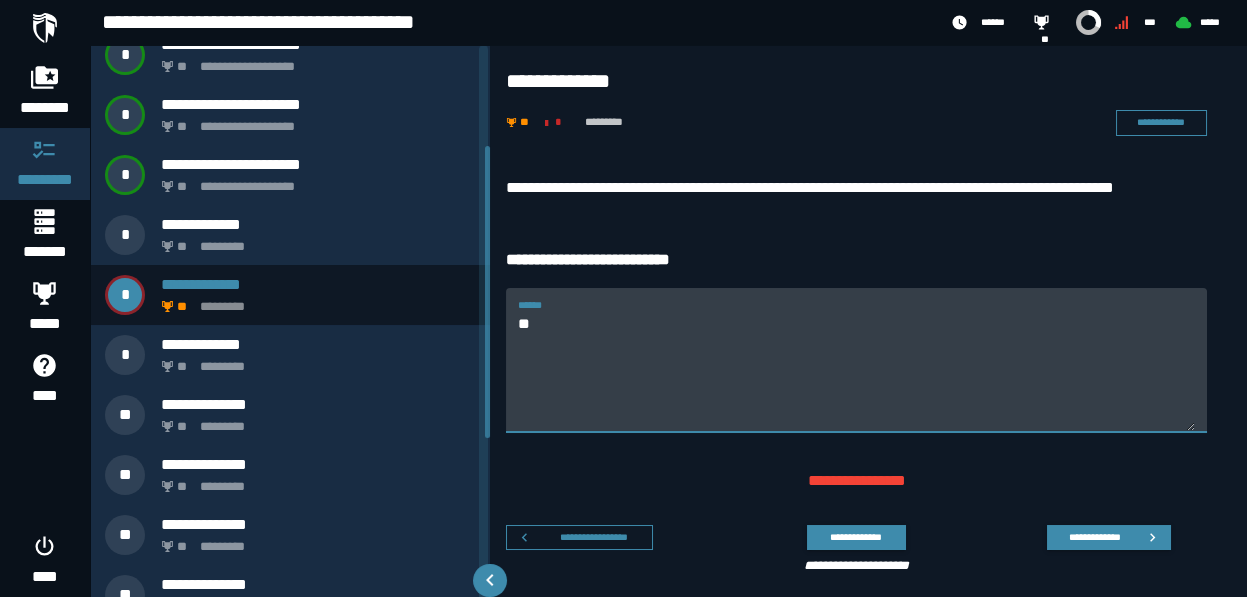 type on "*" 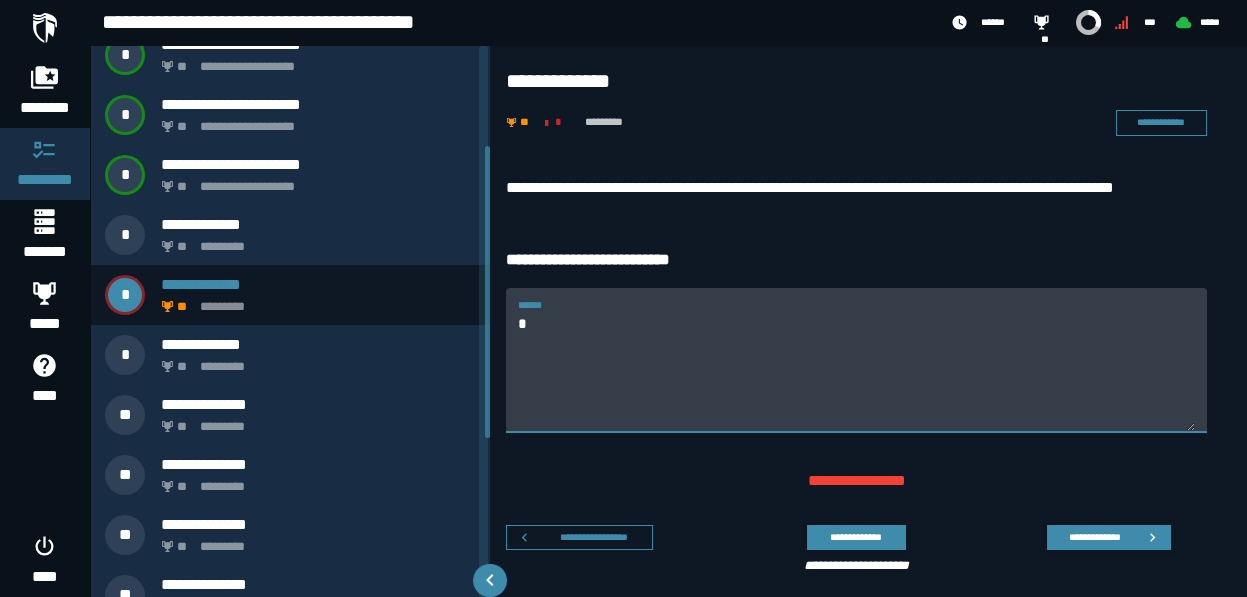 type 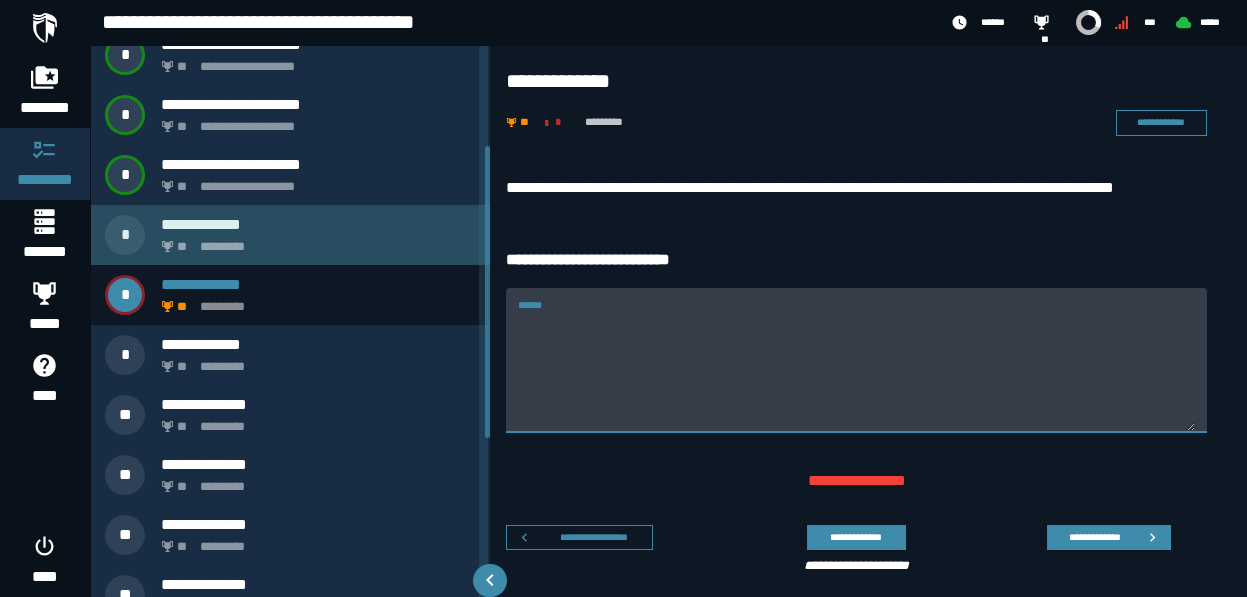 click on "**********" at bounding box center (318, 224) 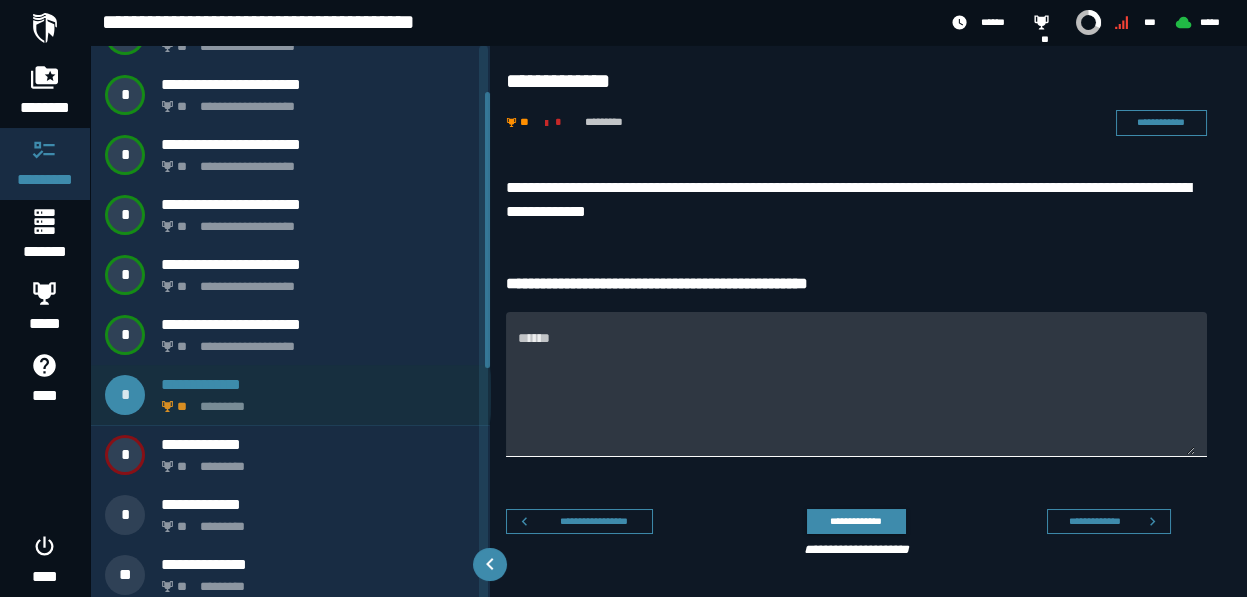 scroll, scrollTop: 0, scrollLeft: 0, axis: both 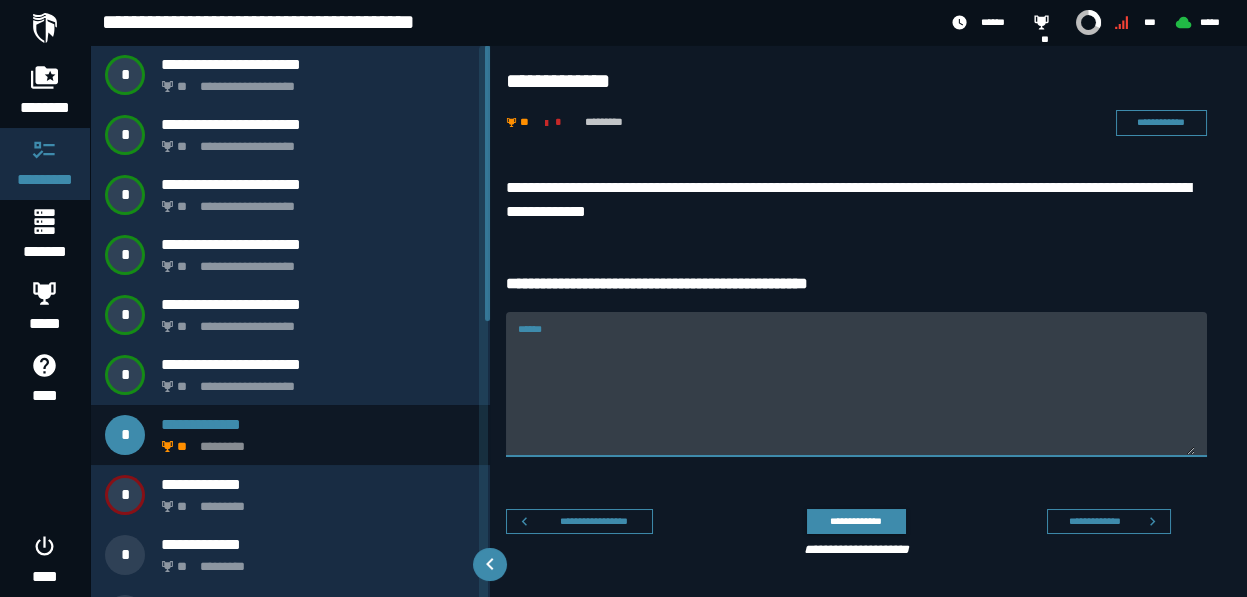 click on "******" at bounding box center [856, 396] 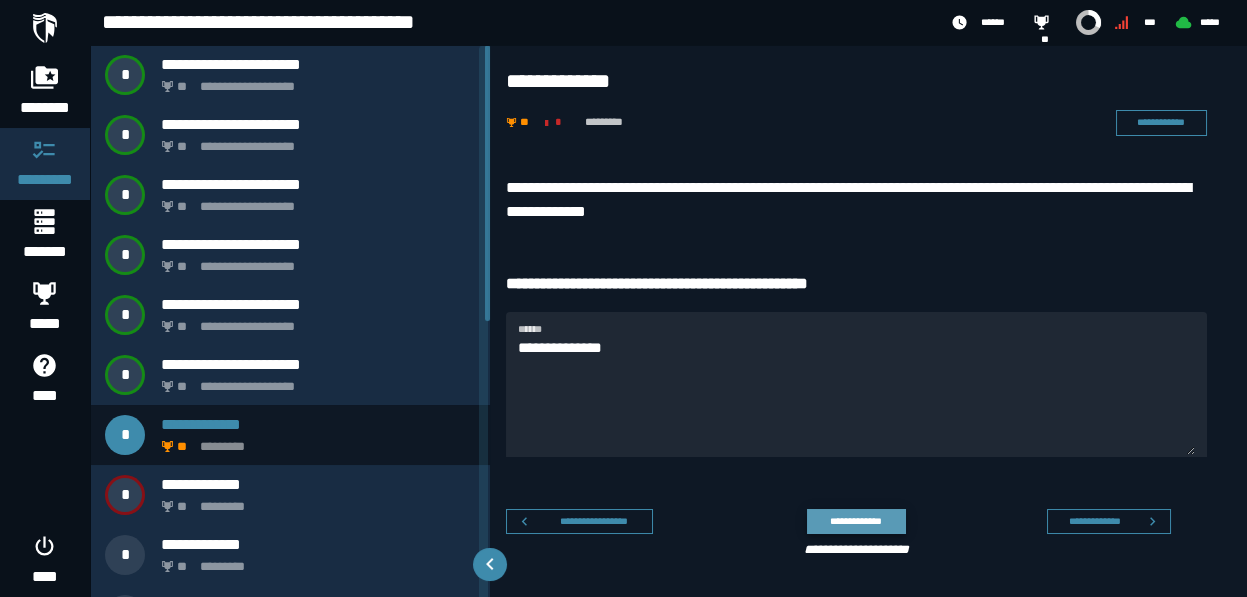 click on "**********" at bounding box center (856, 521) 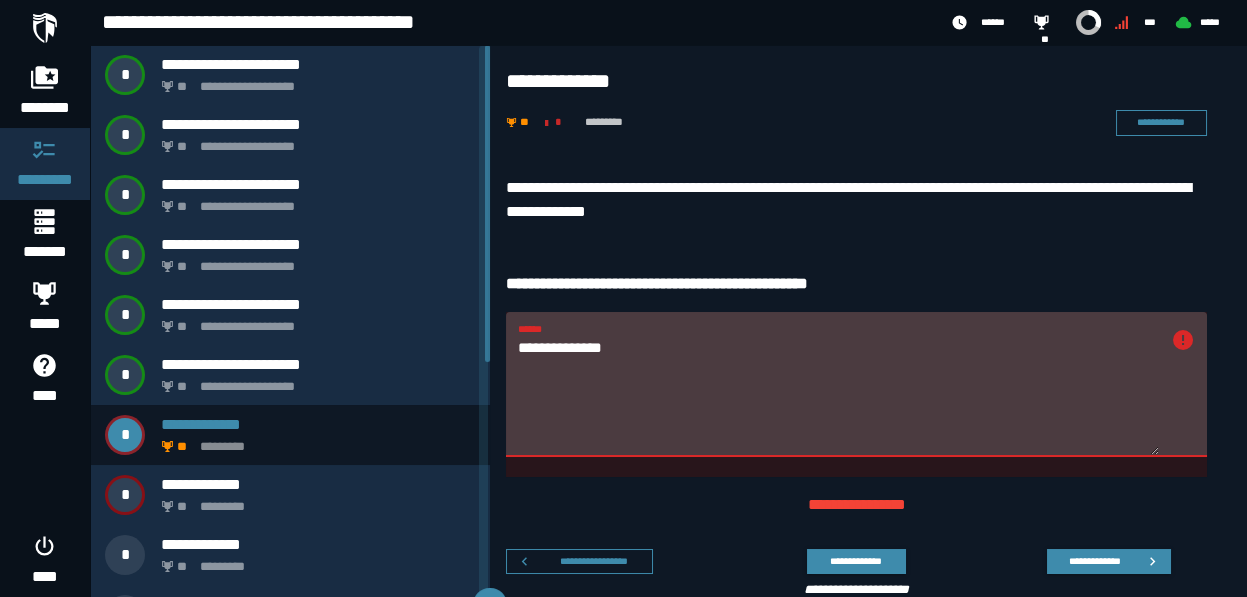 drag, startPoint x: 659, startPoint y: 349, endPoint x: 552, endPoint y: 343, distance: 107.16809 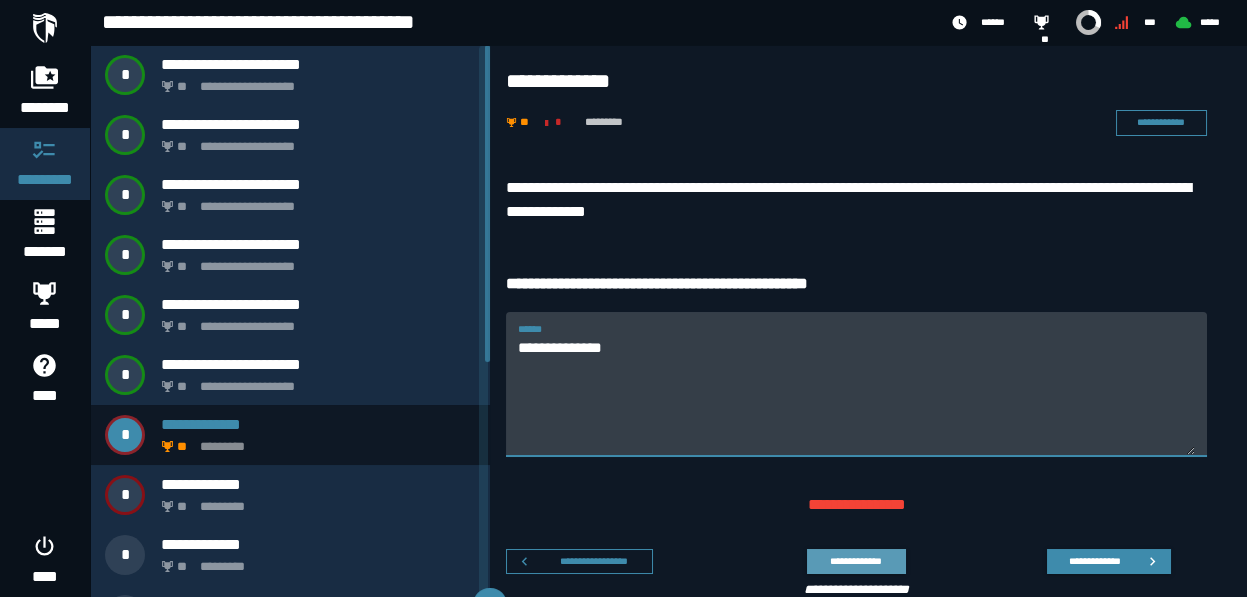 type on "**********" 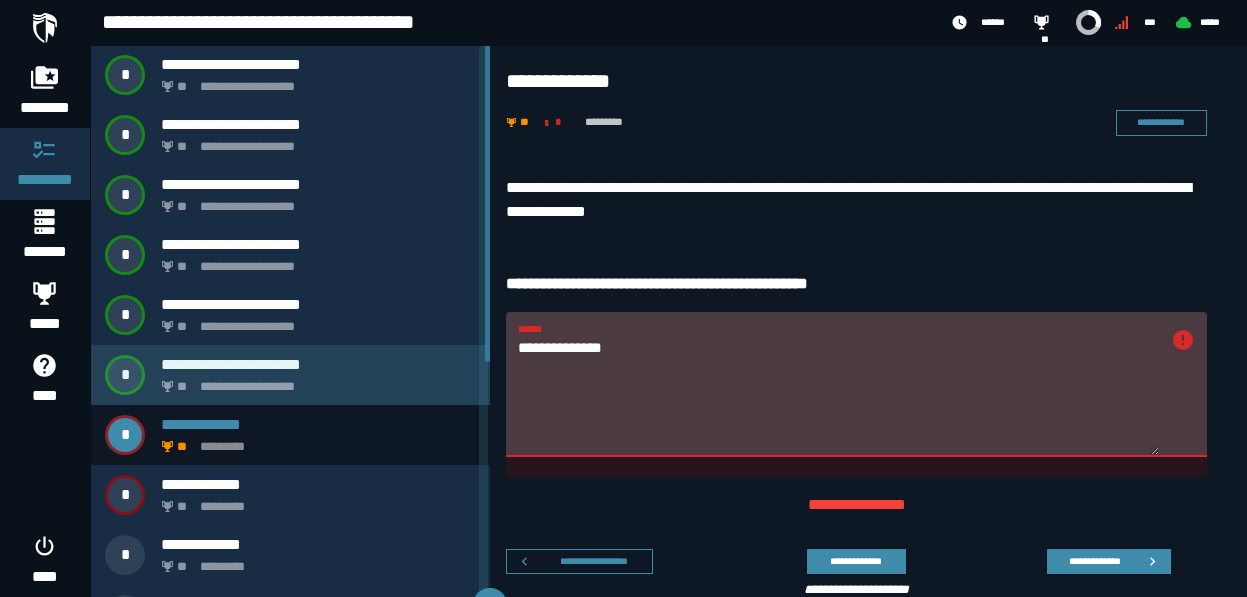 drag, startPoint x: 650, startPoint y: 353, endPoint x: 333, endPoint y: 361, distance: 317.10092 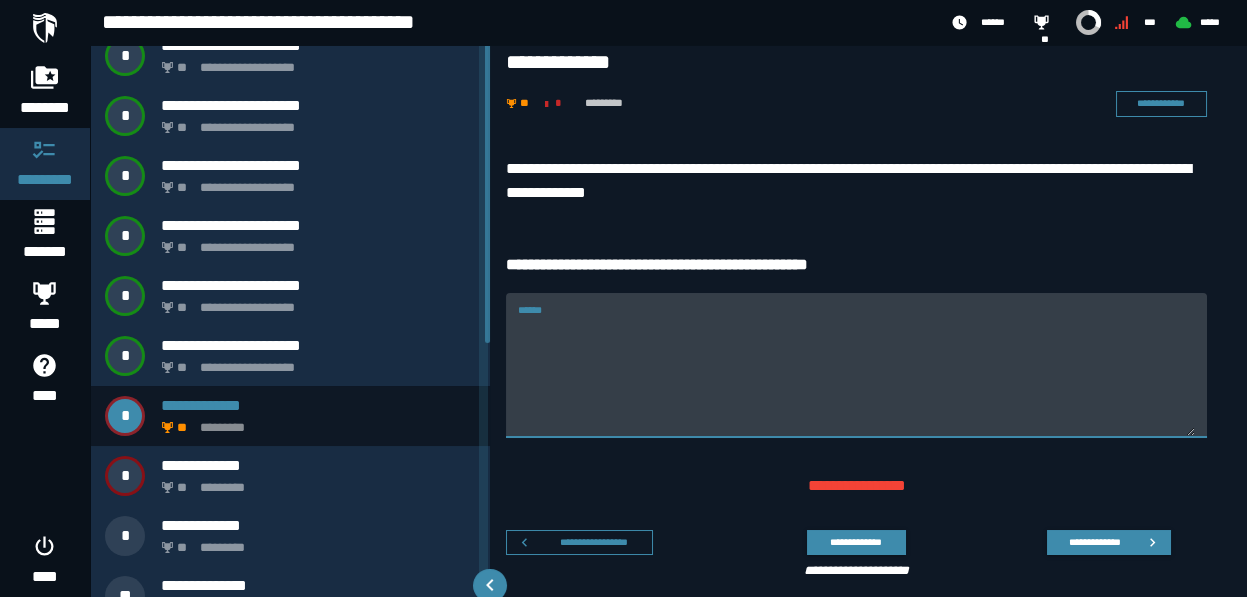 scroll, scrollTop: 49, scrollLeft: 0, axis: vertical 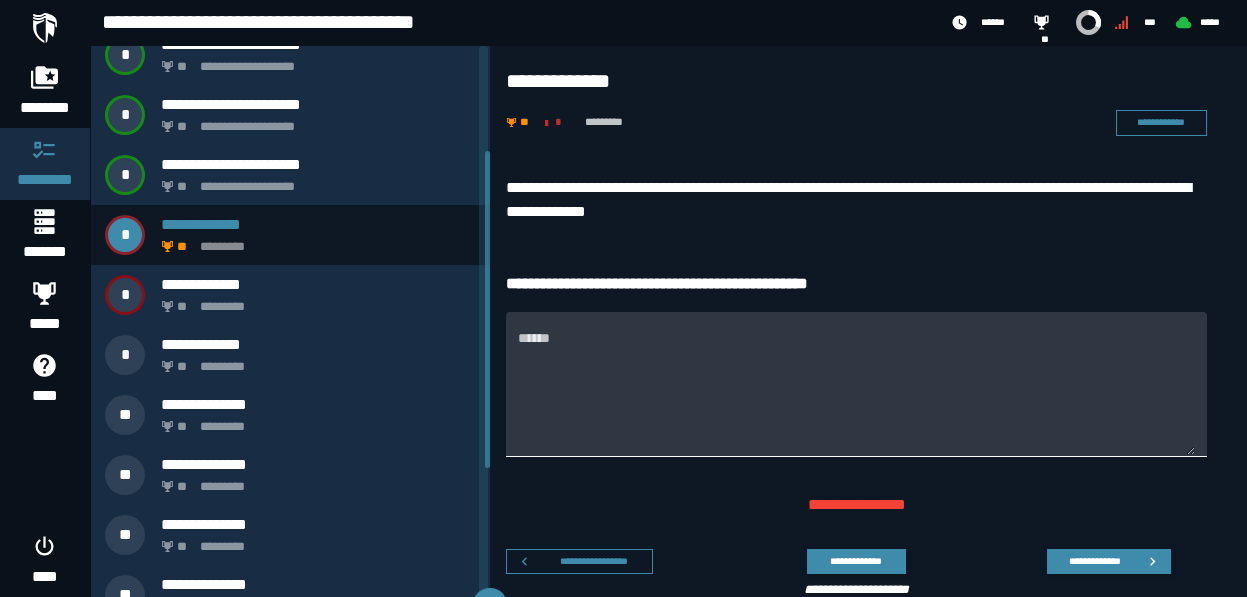 click on "******" at bounding box center [856, 396] 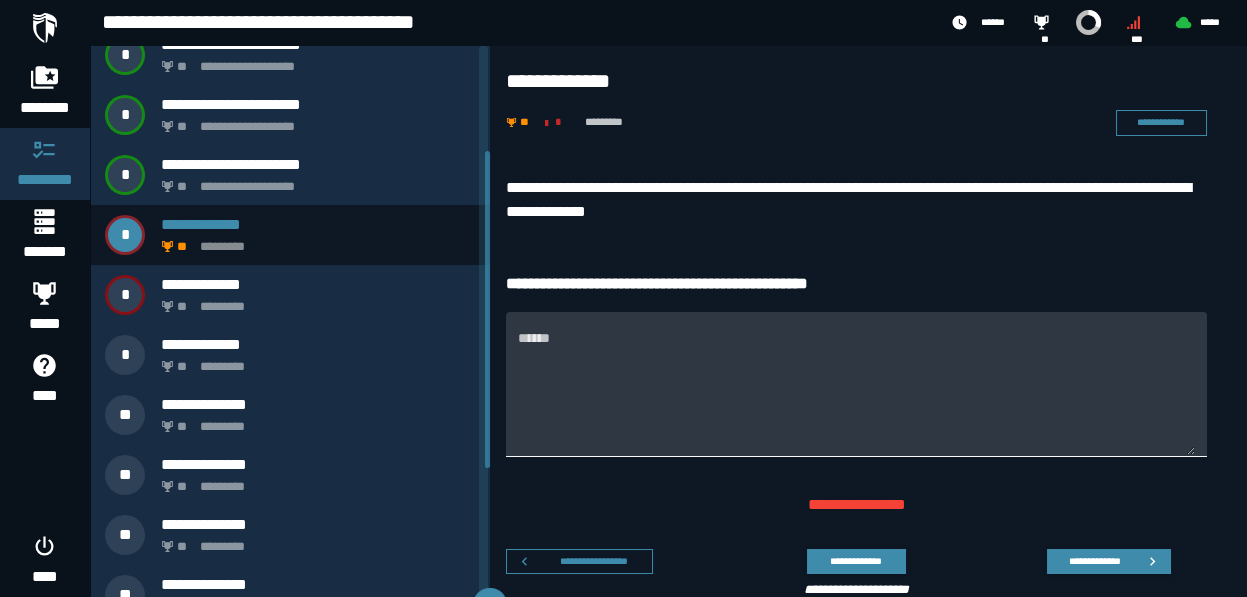 click on "******" at bounding box center (856, 396) 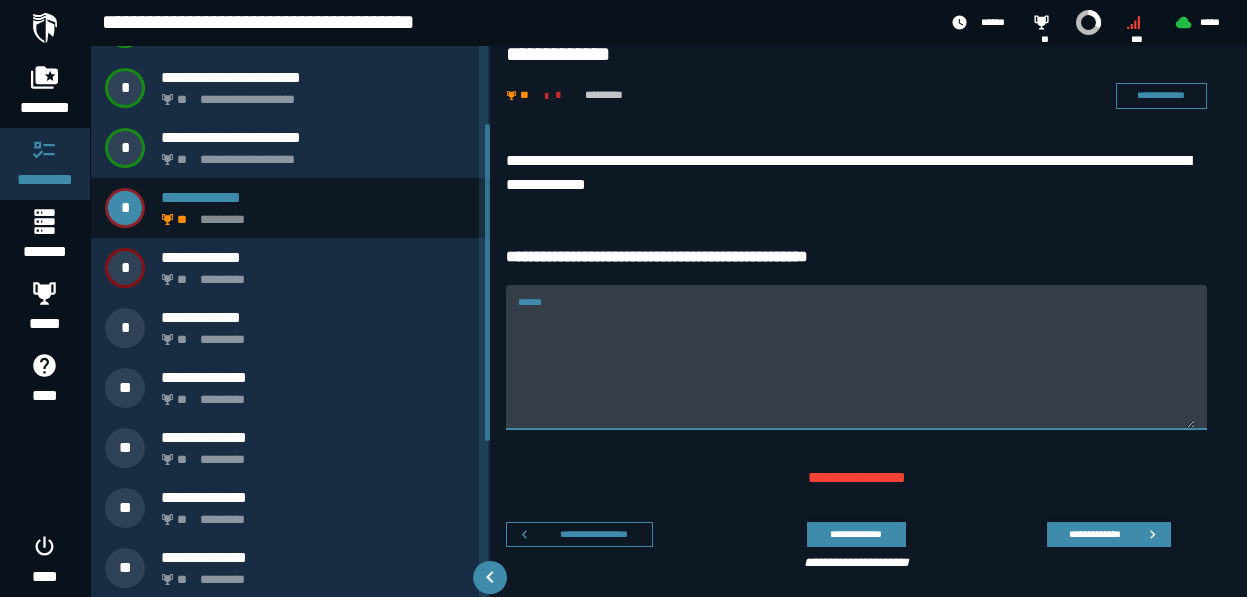 scroll, scrollTop: 49, scrollLeft: 0, axis: vertical 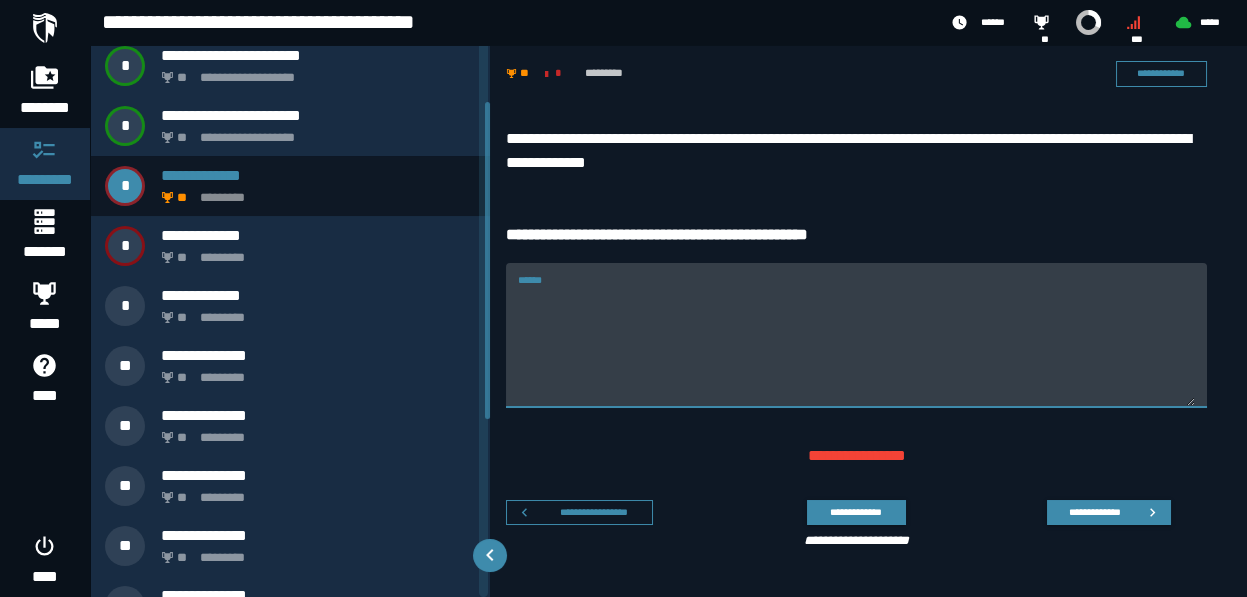 click on "******" at bounding box center [856, 347] 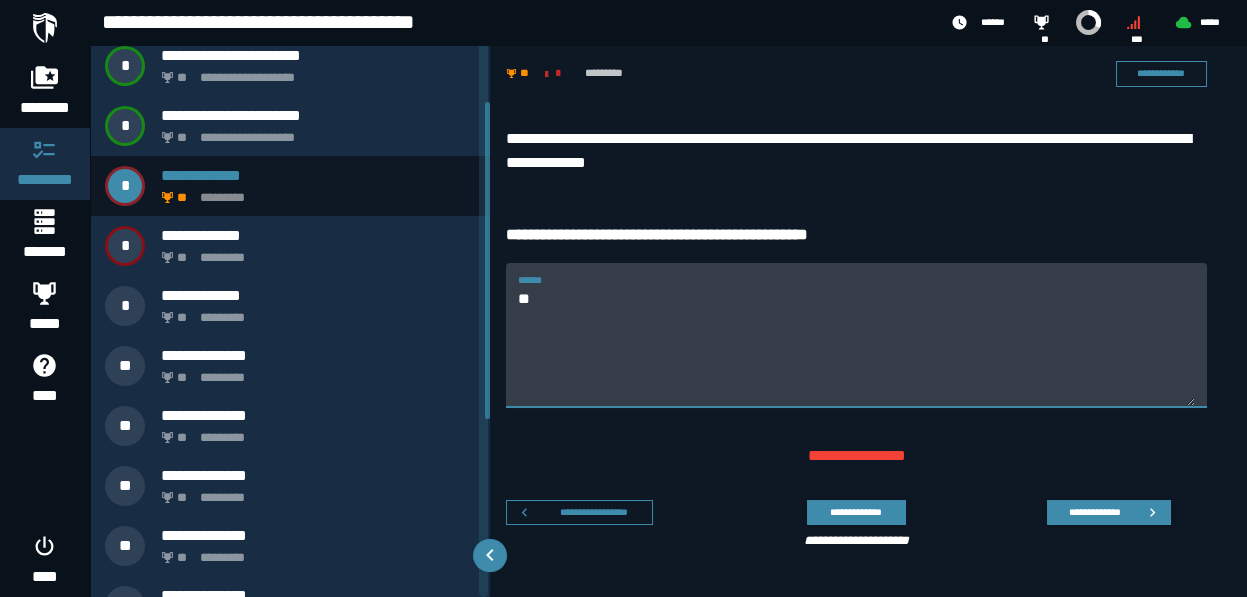 type on "*" 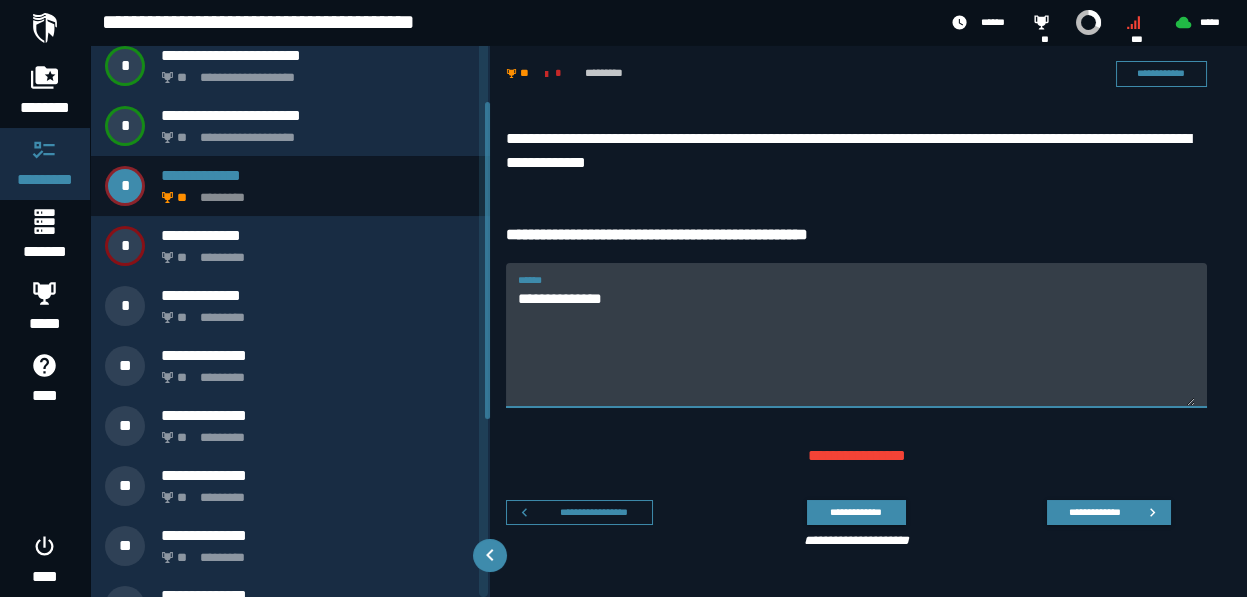type on "**********" 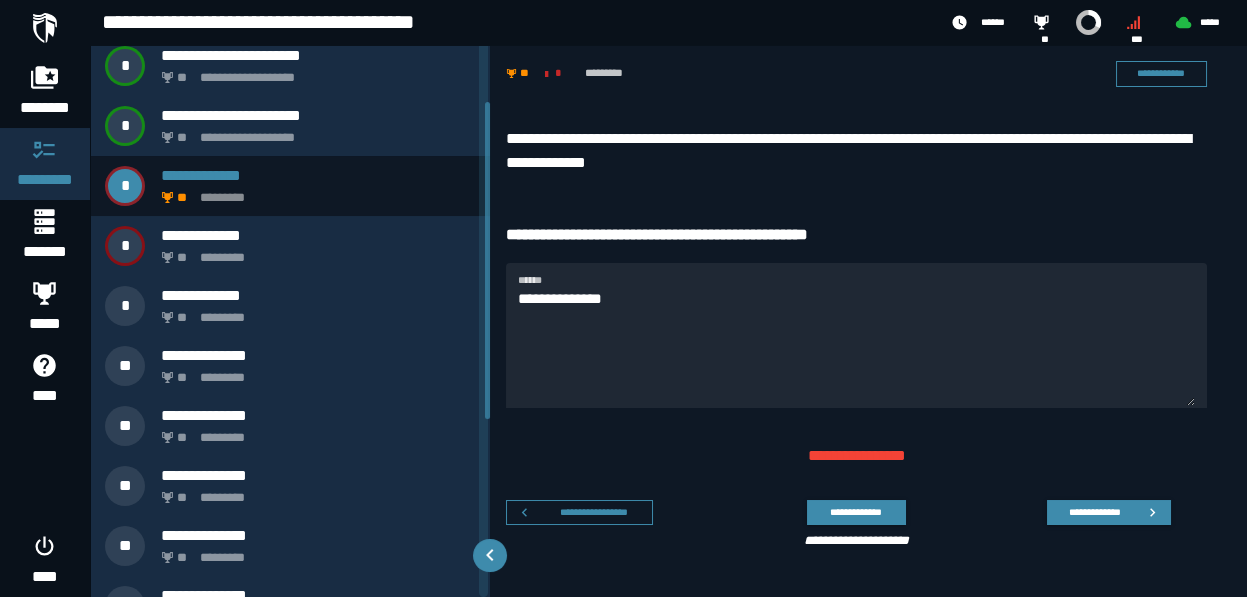 click on "**********" at bounding box center (868, 342) 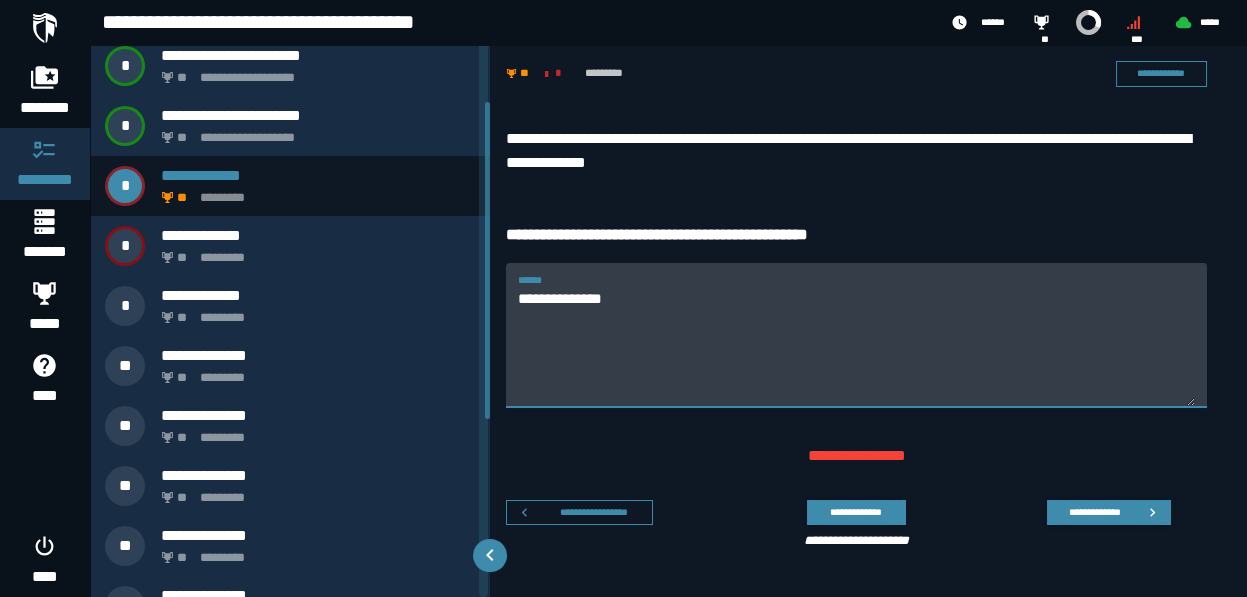 click on "**********" at bounding box center (856, 347) 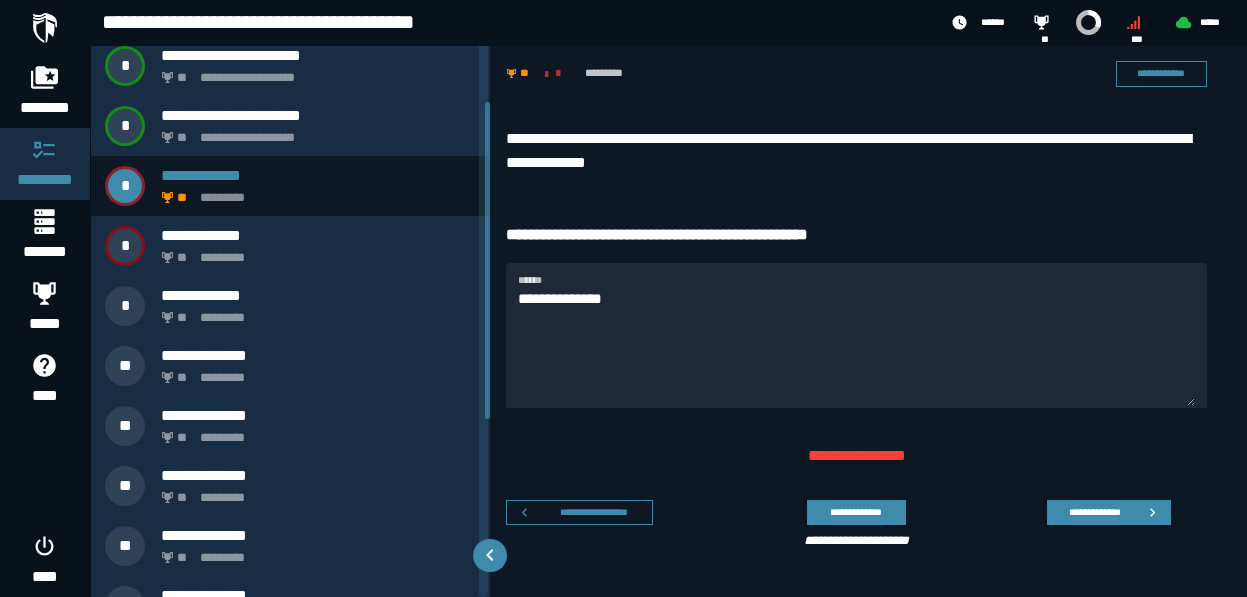 drag, startPoint x: 1075, startPoint y: 135, endPoint x: 1100, endPoint y: 183, distance: 54.120235 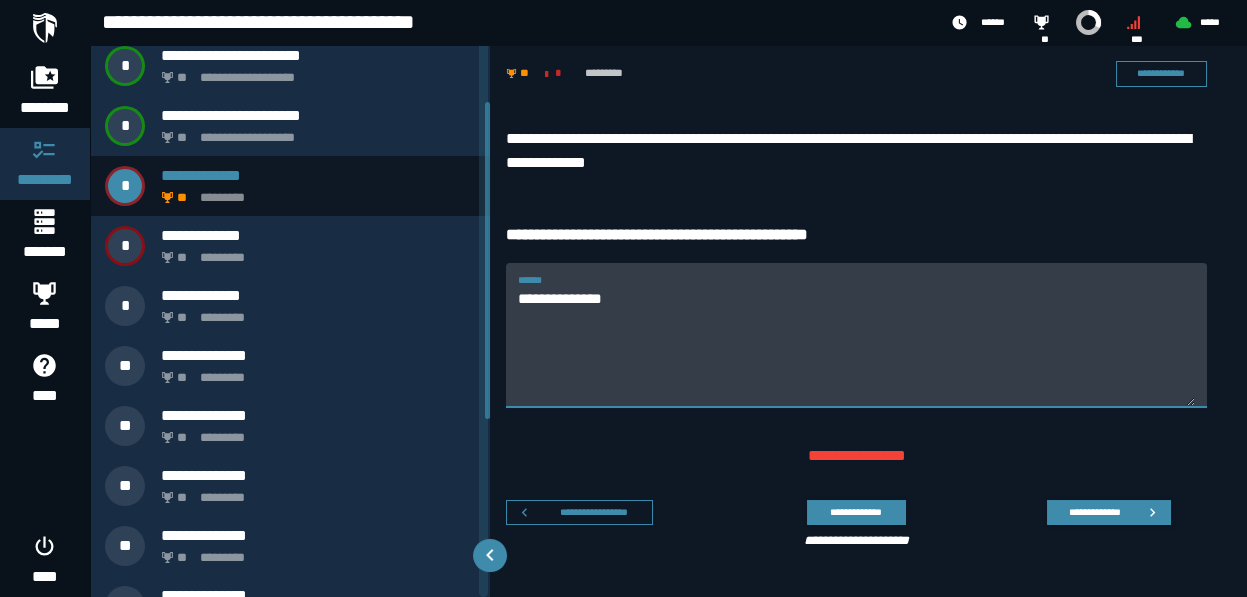 click on "**********" at bounding box center [856, 347] 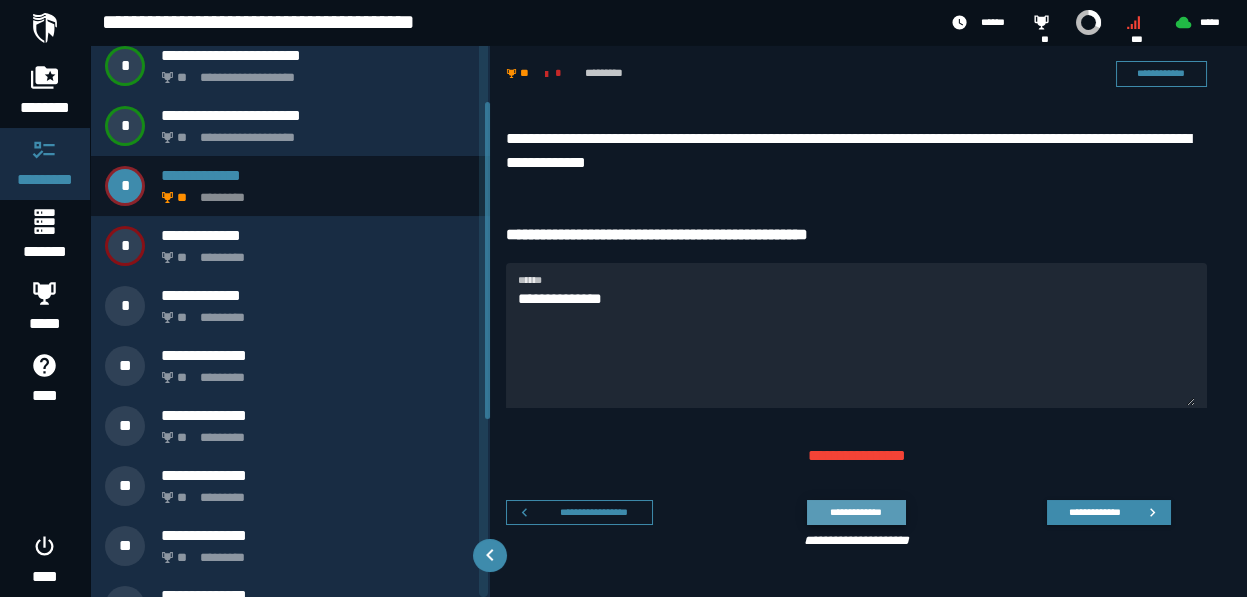 click on "**********" at bounding box center [856, 512] 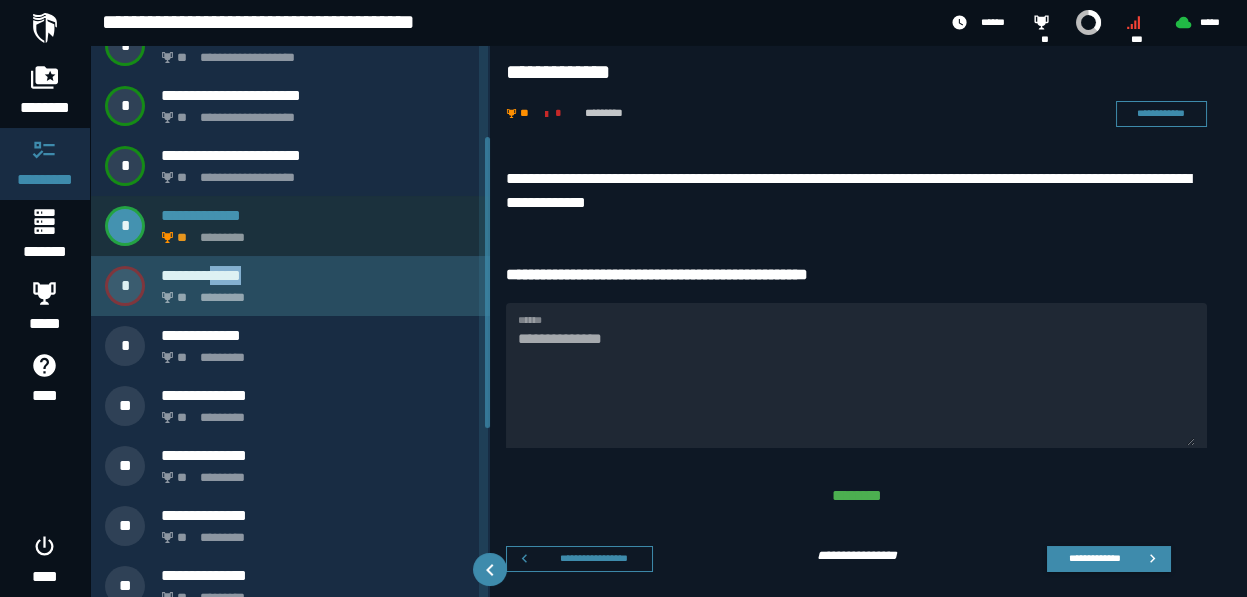 drag, startPoint x: 228, startPoint y: 268, endPoint x: 264, endPoint y: 259, distance: 37.107952 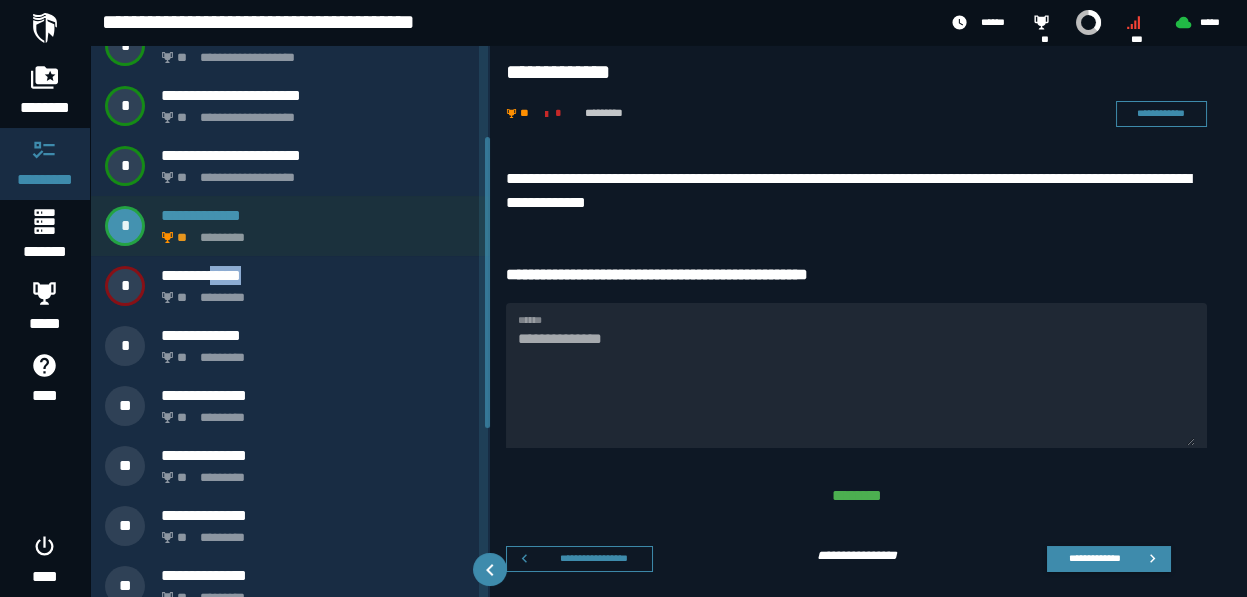 scroll, scrollTop: 0, scrollLeft: 0, axis: both 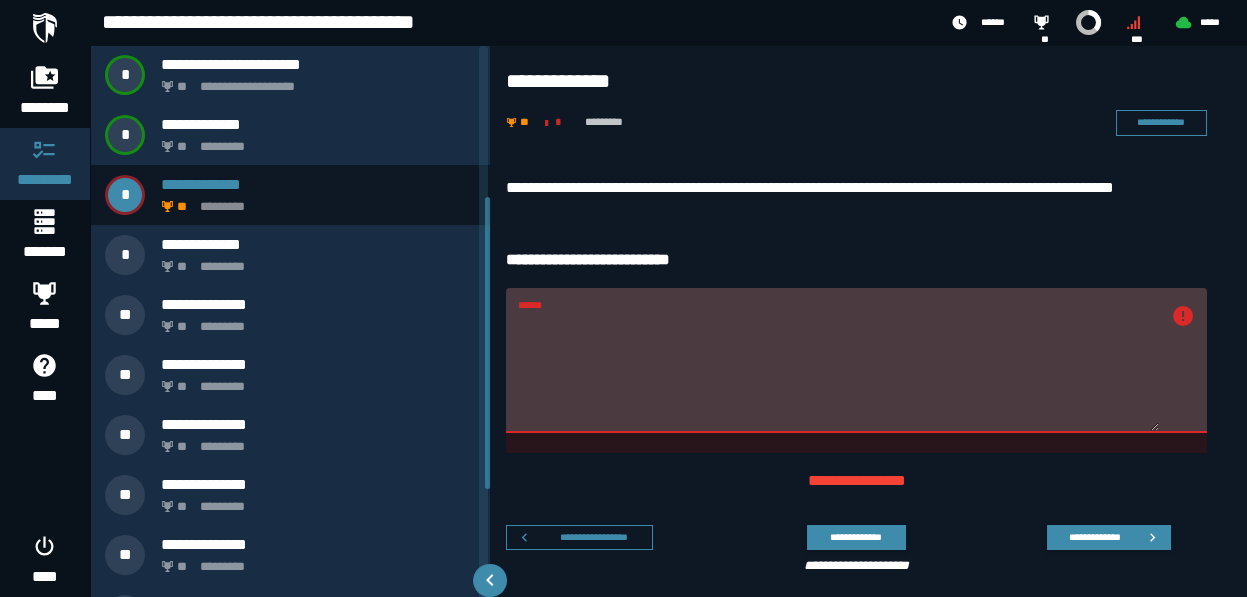 click on "******" at bounding box center [838, 372] 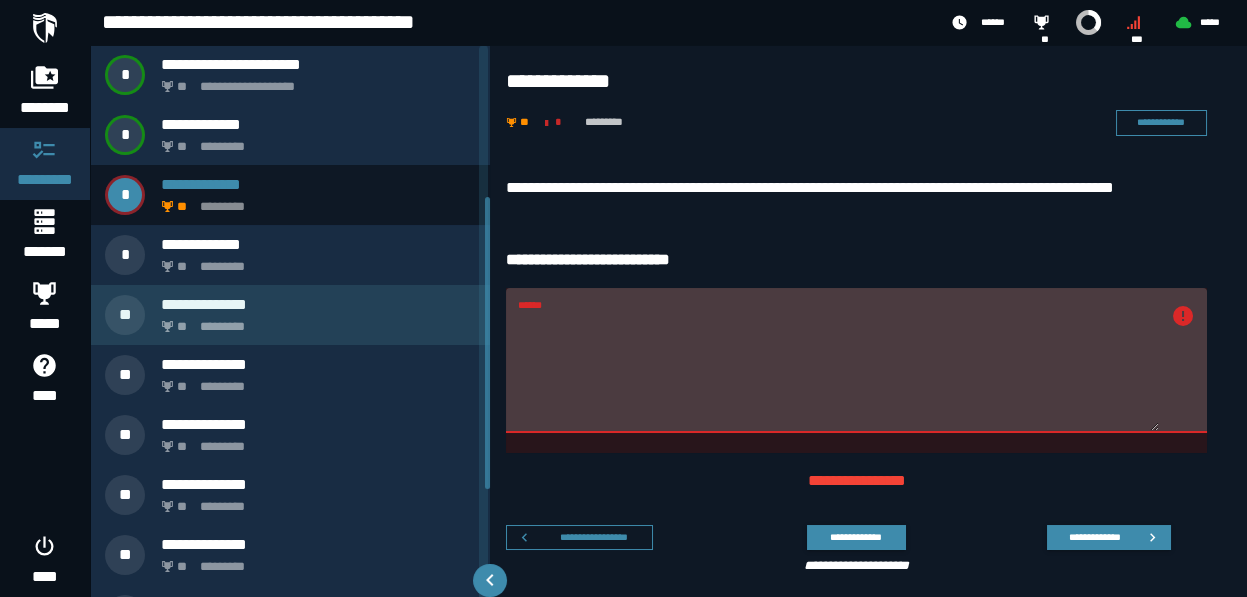 drag, startPoint x: 698, startPoint y: 322, endPoint x: 340, endPoint y: 320, distance: 358.00558 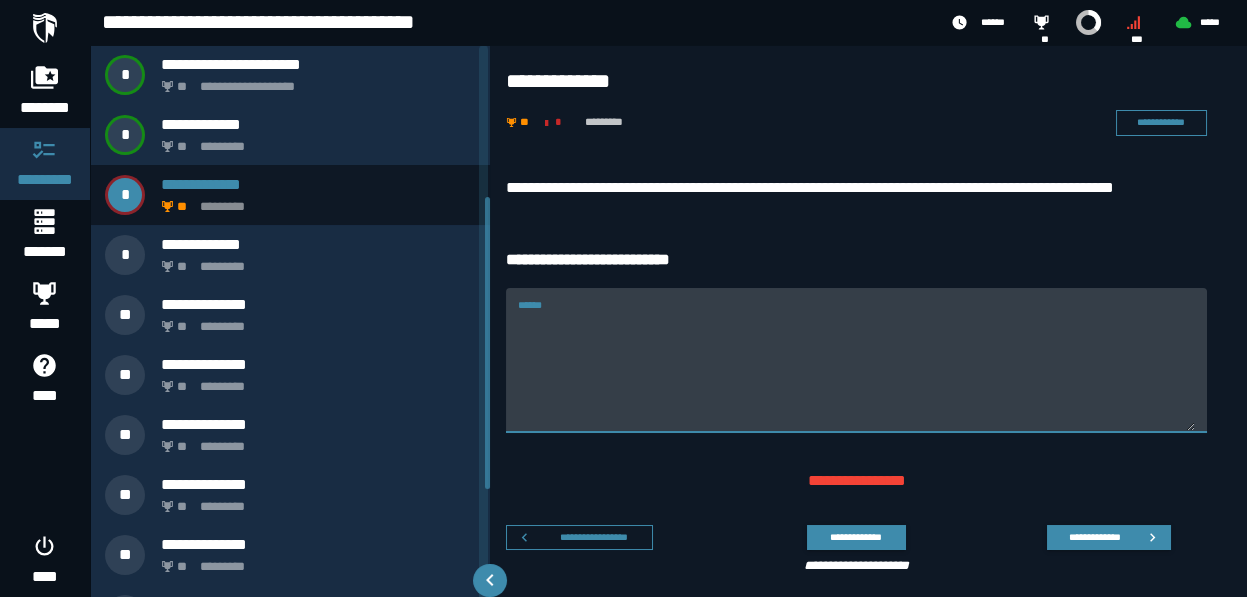 type 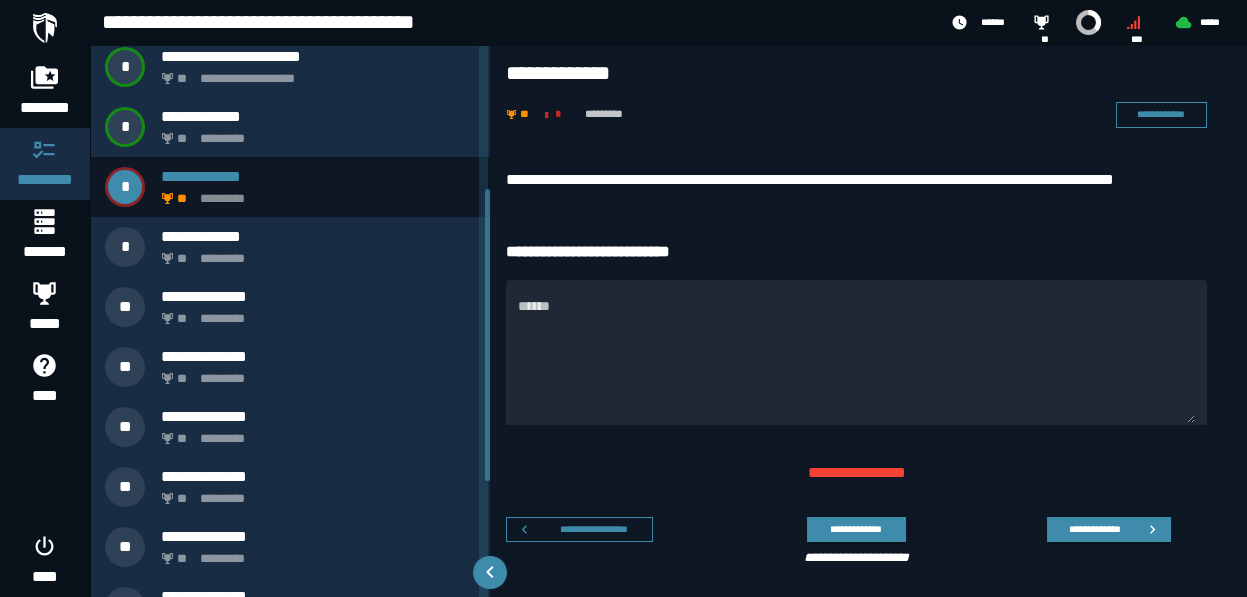 scroll, scrollTop: 0, scrollLeft: 0, axis: both 